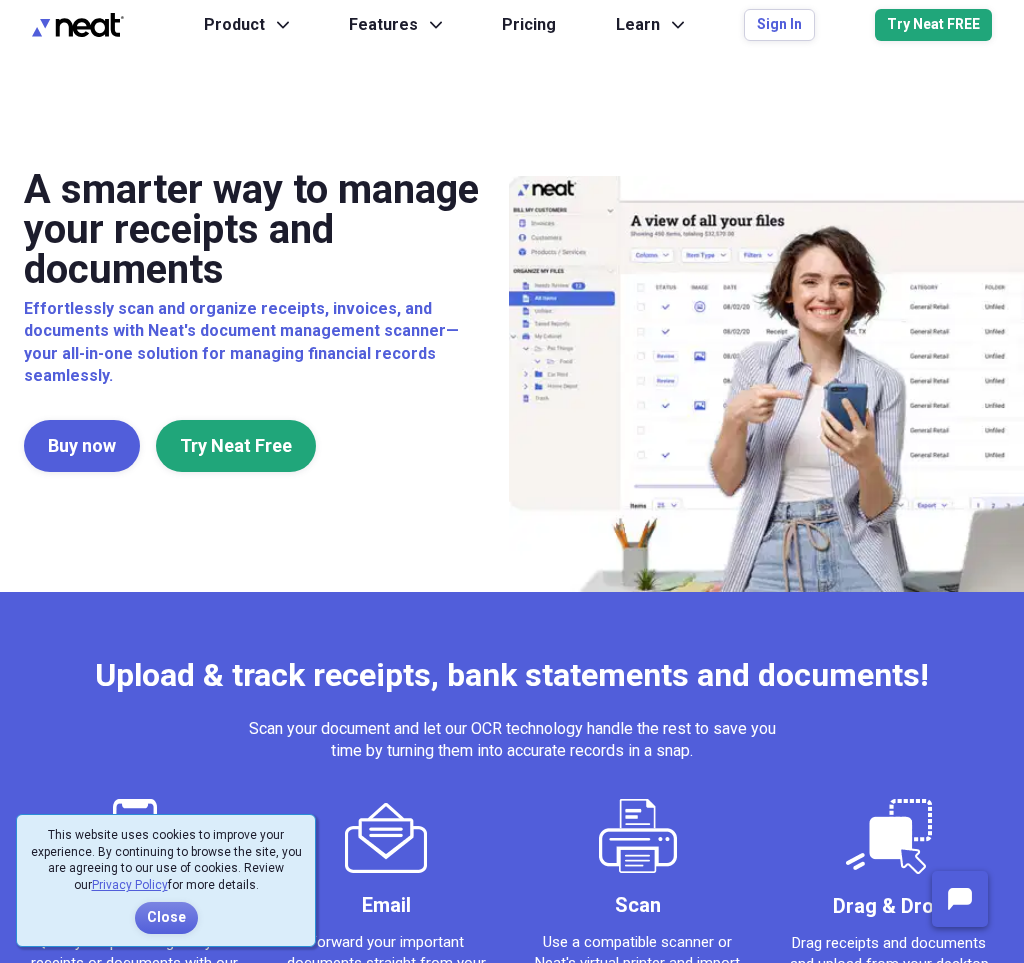 scroll, scrollTop: 0, scrollLeft: 0, axis: both 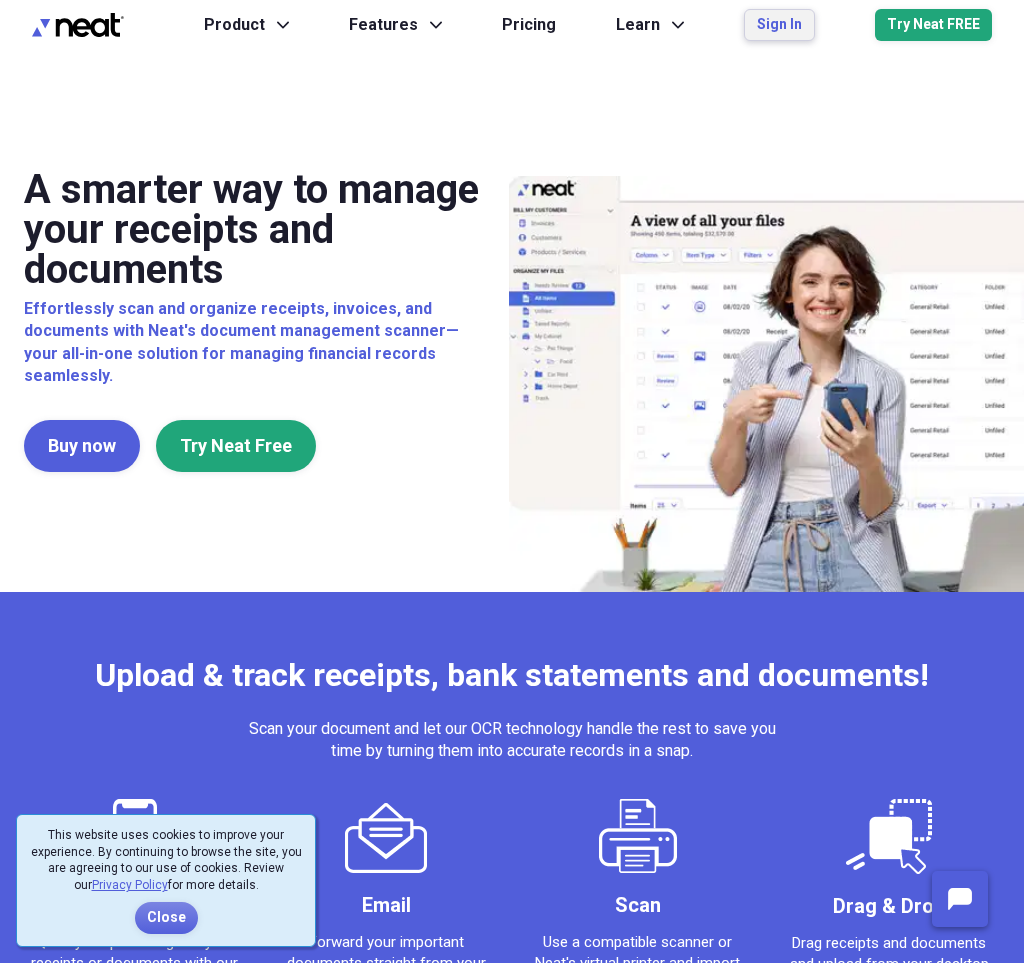 click on "Sign In" at bounding box center [779, 25] 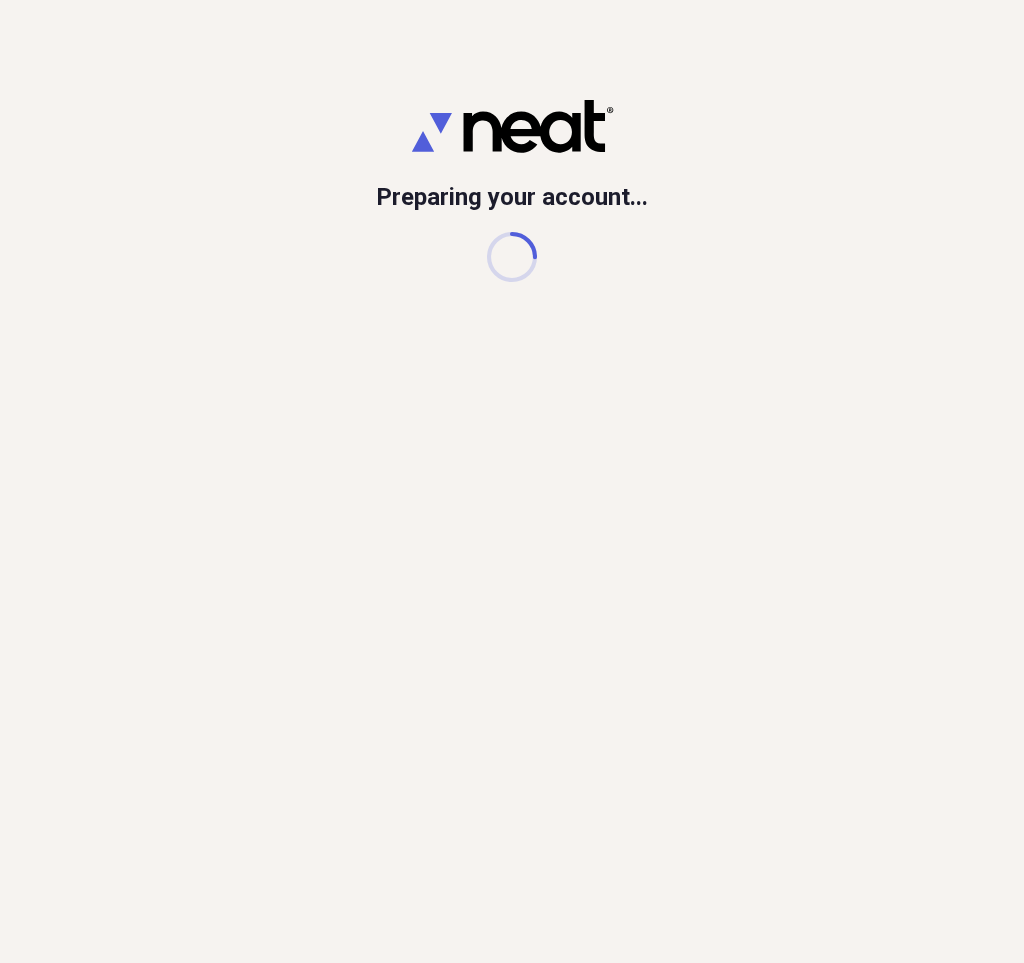 scroll, scrollTop: 0, scrollLeft: 0, axis: both 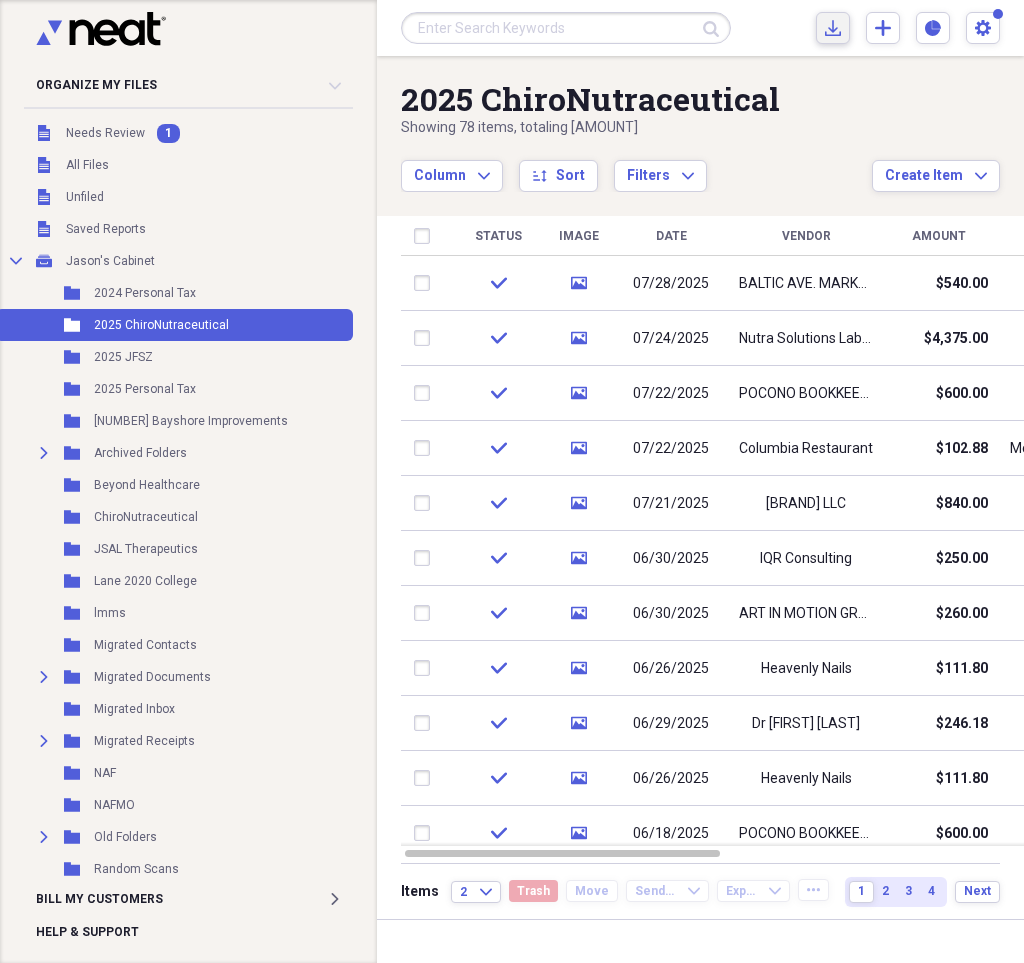 click 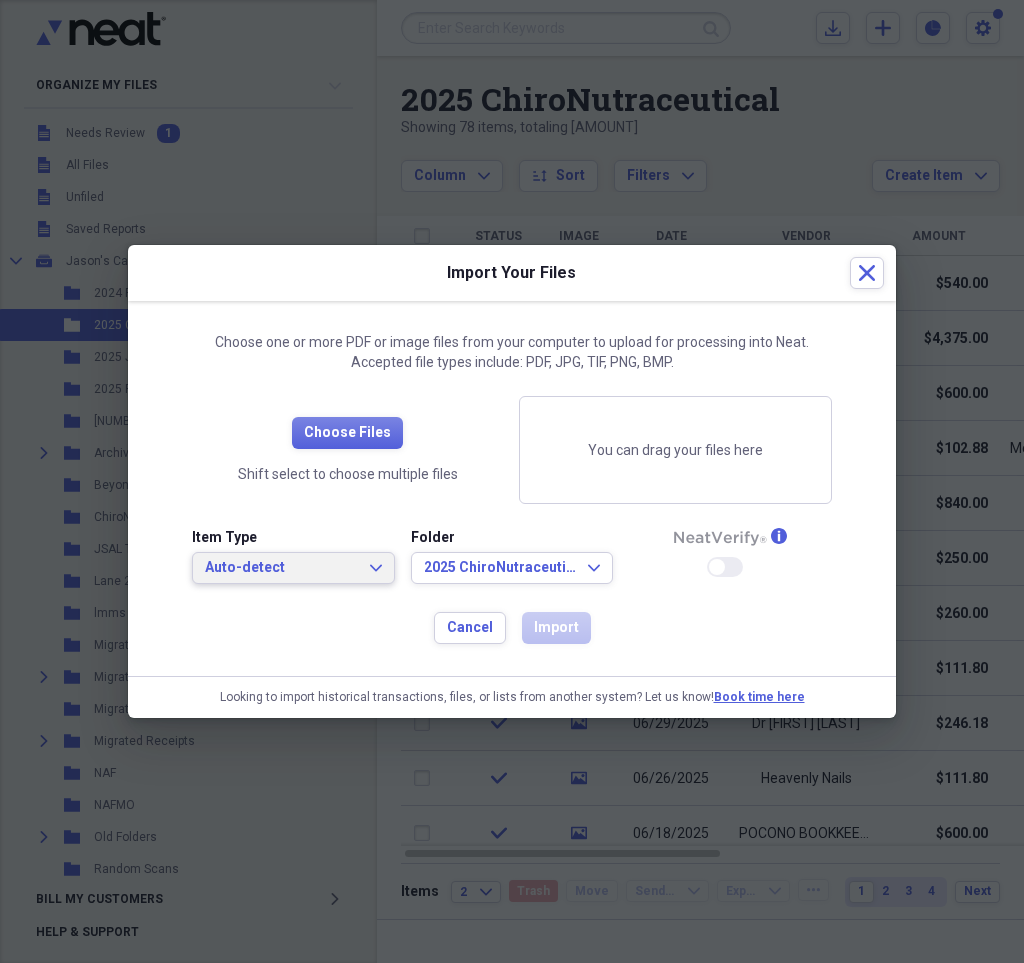 click on "Auto-detect" at bounding box center (281, 568) 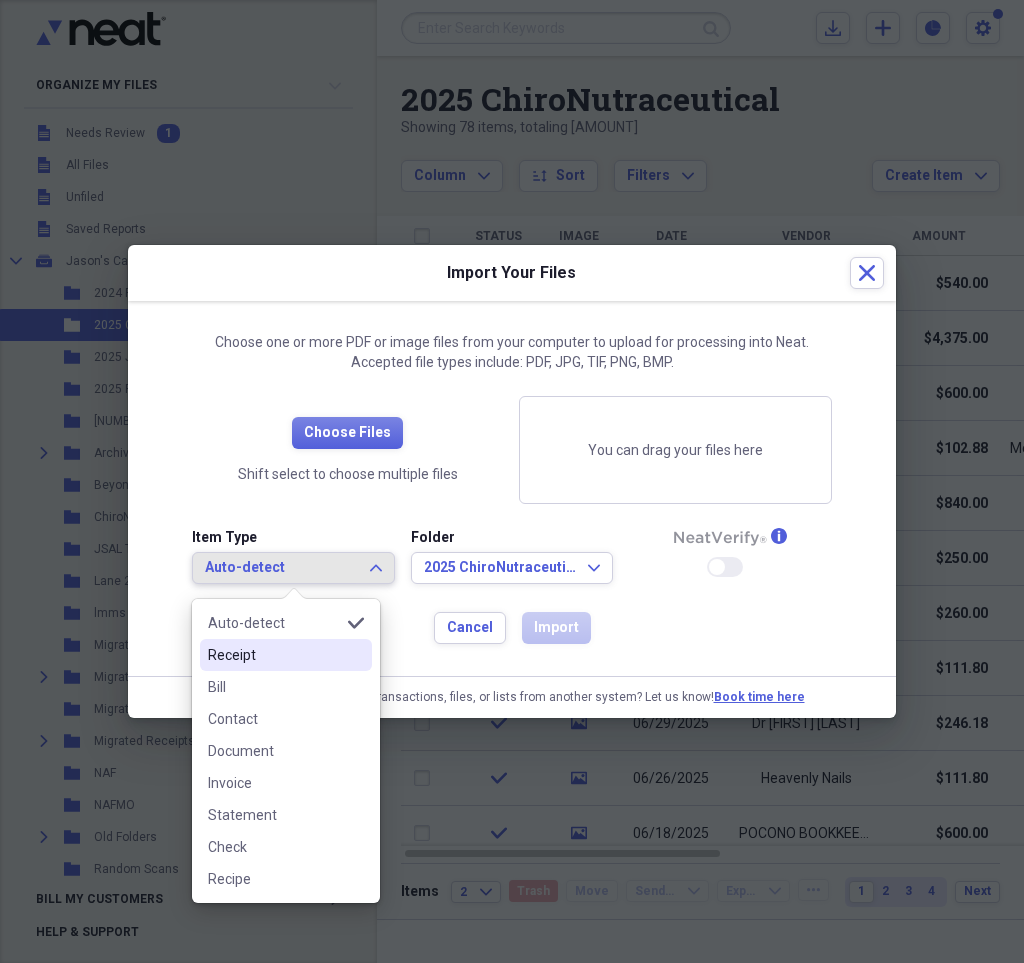click on "Receipt" at bounding box center (274, 655) 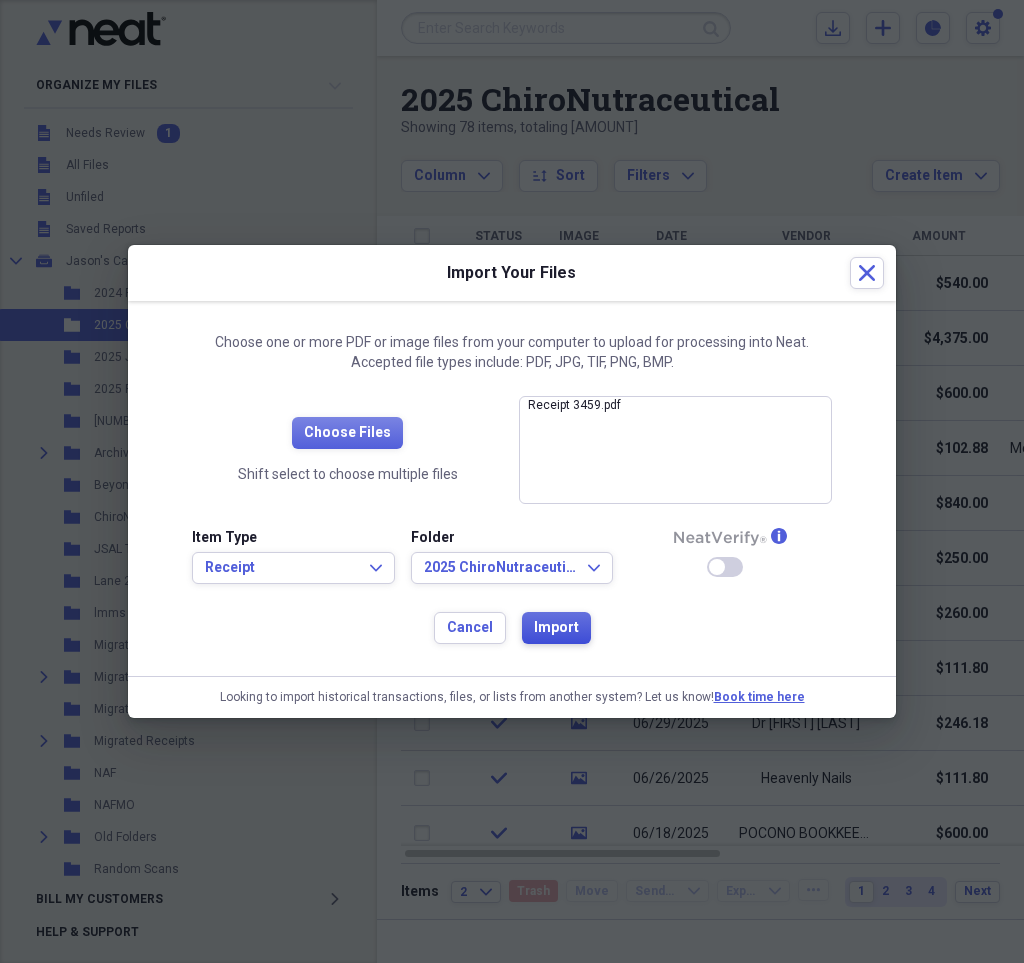 click on "Import" at bounding box center [556, 628] 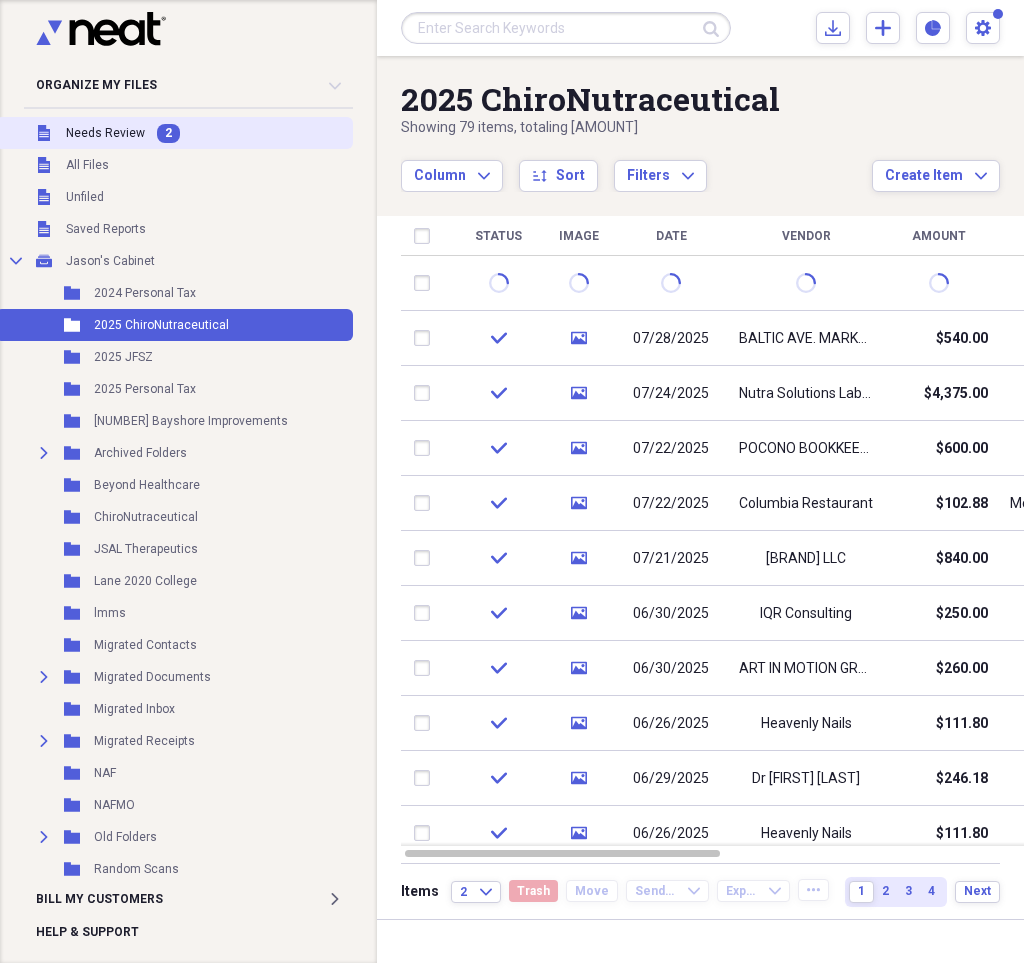 click on "Needs Review" at bounding box center [105, 133] 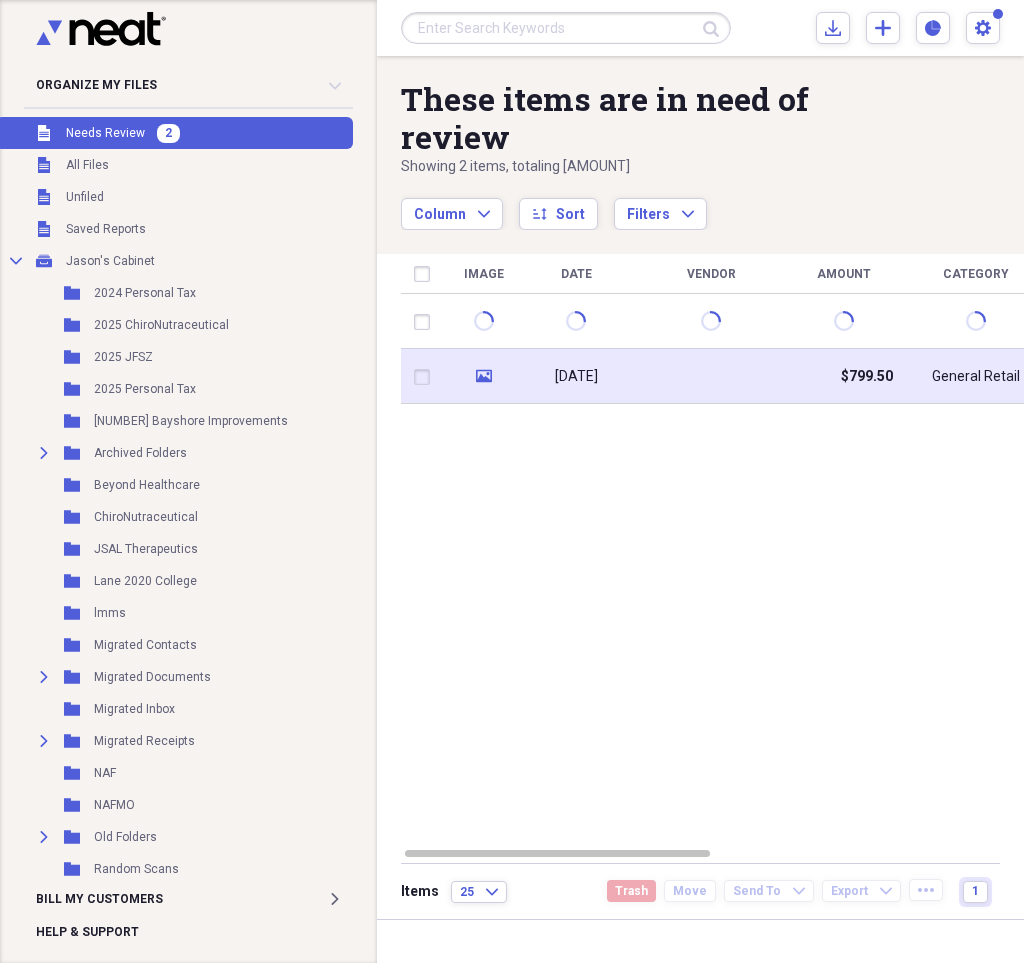 click on "[DATE]" at bounding box center (576, 376) 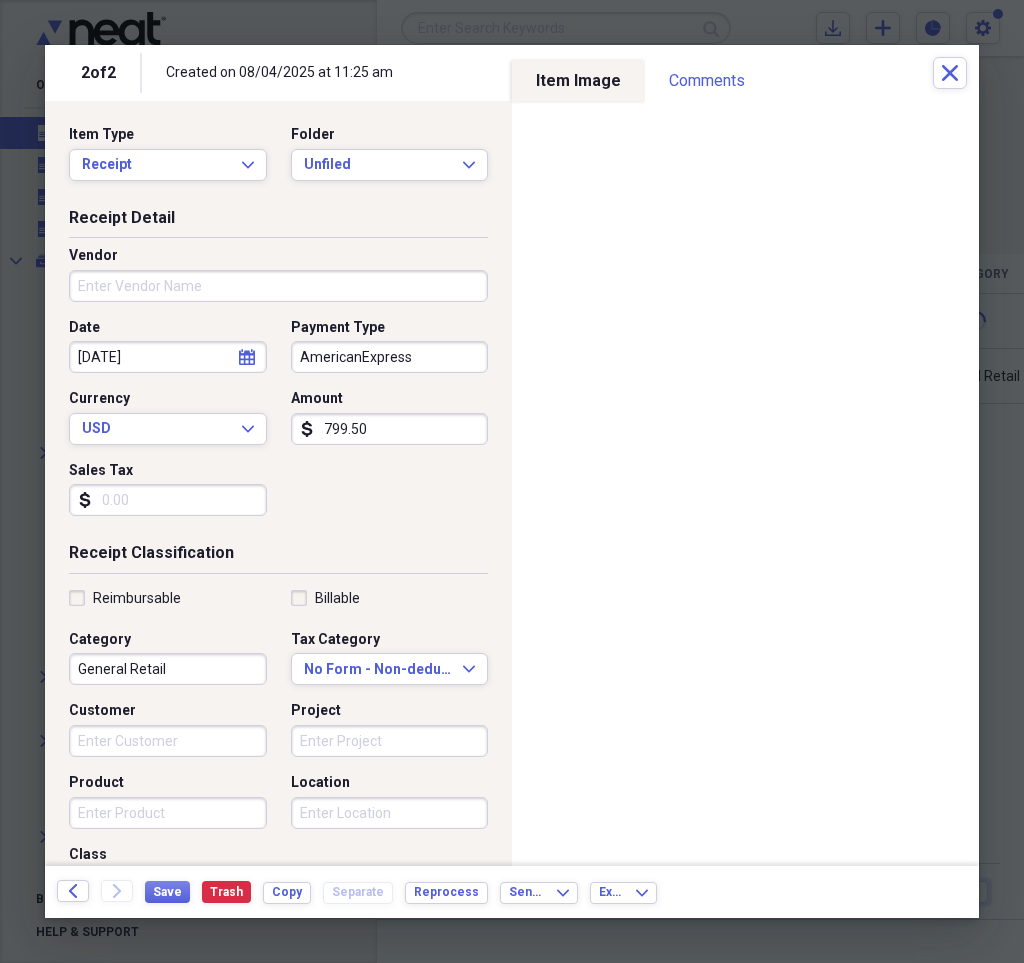 click on "Vendor" at bounding box center (278, 286) 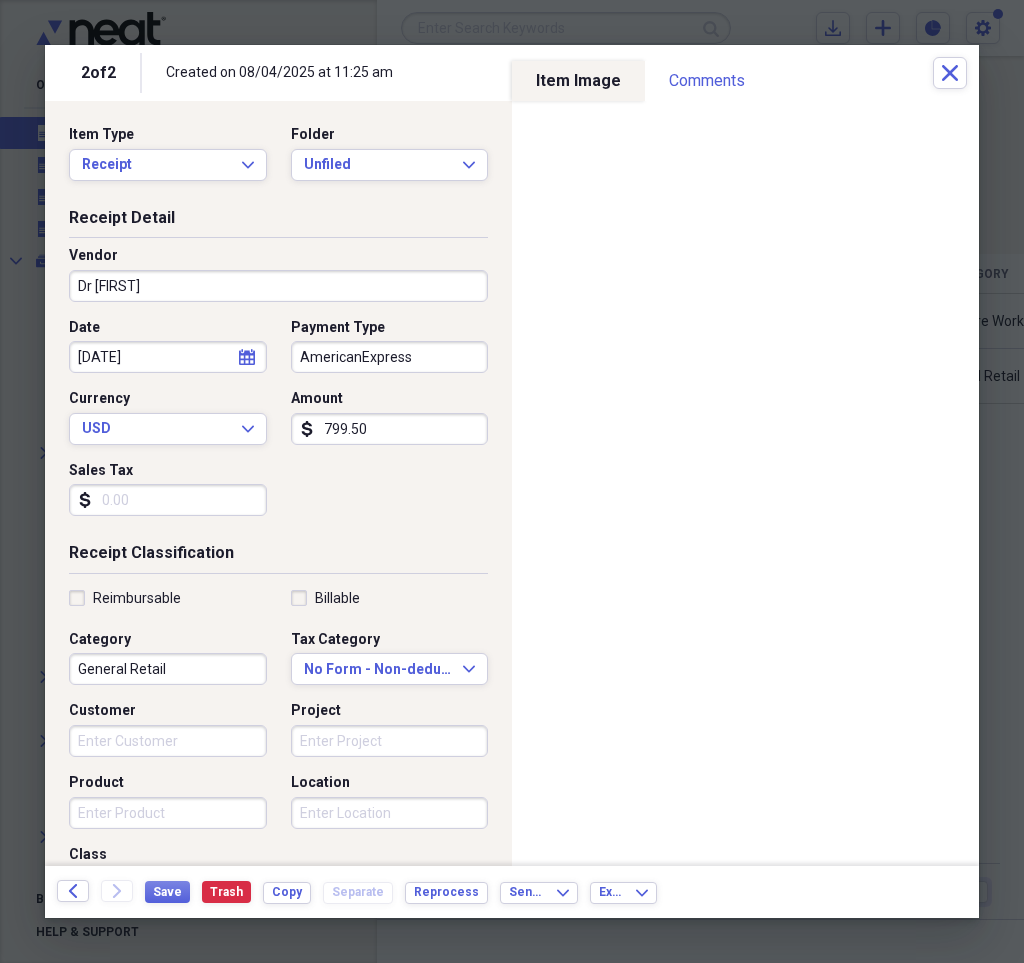 drag, startPoint x: 208, startPoint y: 290, endPoint x: 67, endPoint y: 289, distance: 141.00354 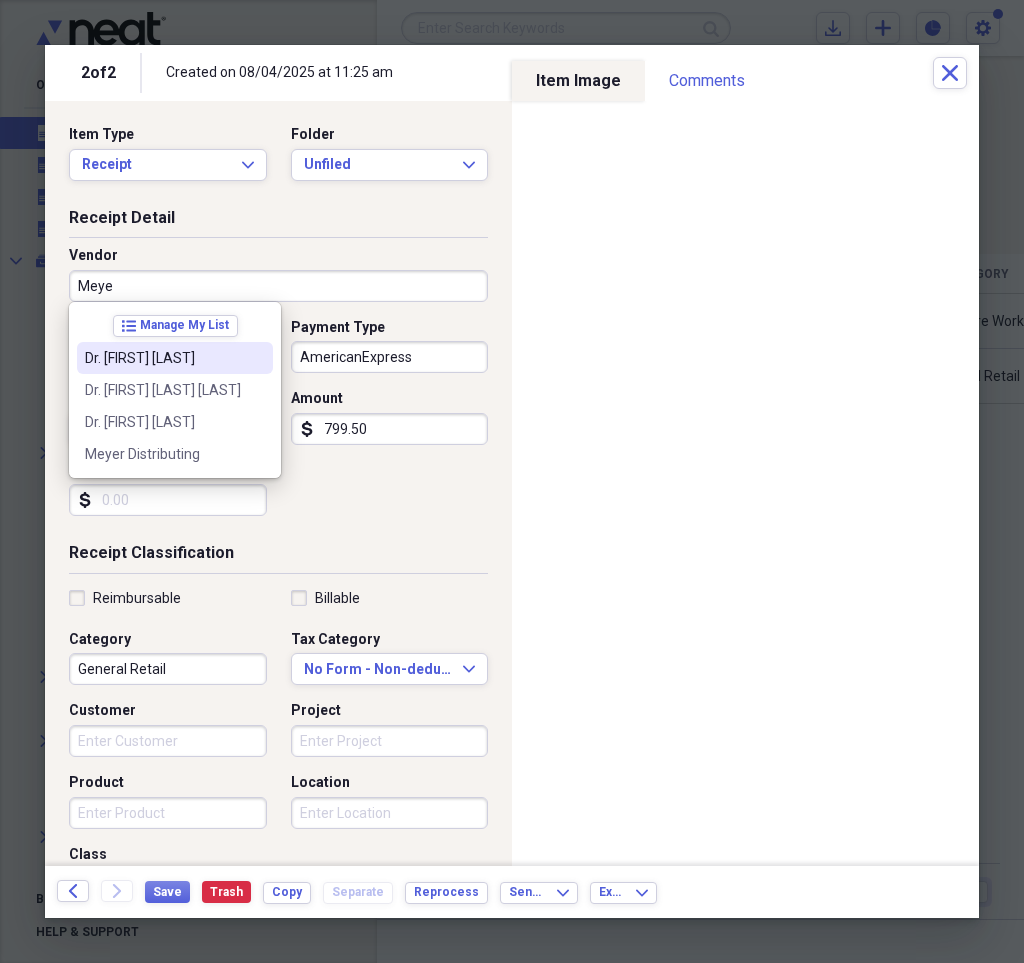 click on "Dr. [FIRST] [LAST]" at bounding box center [163, 358] 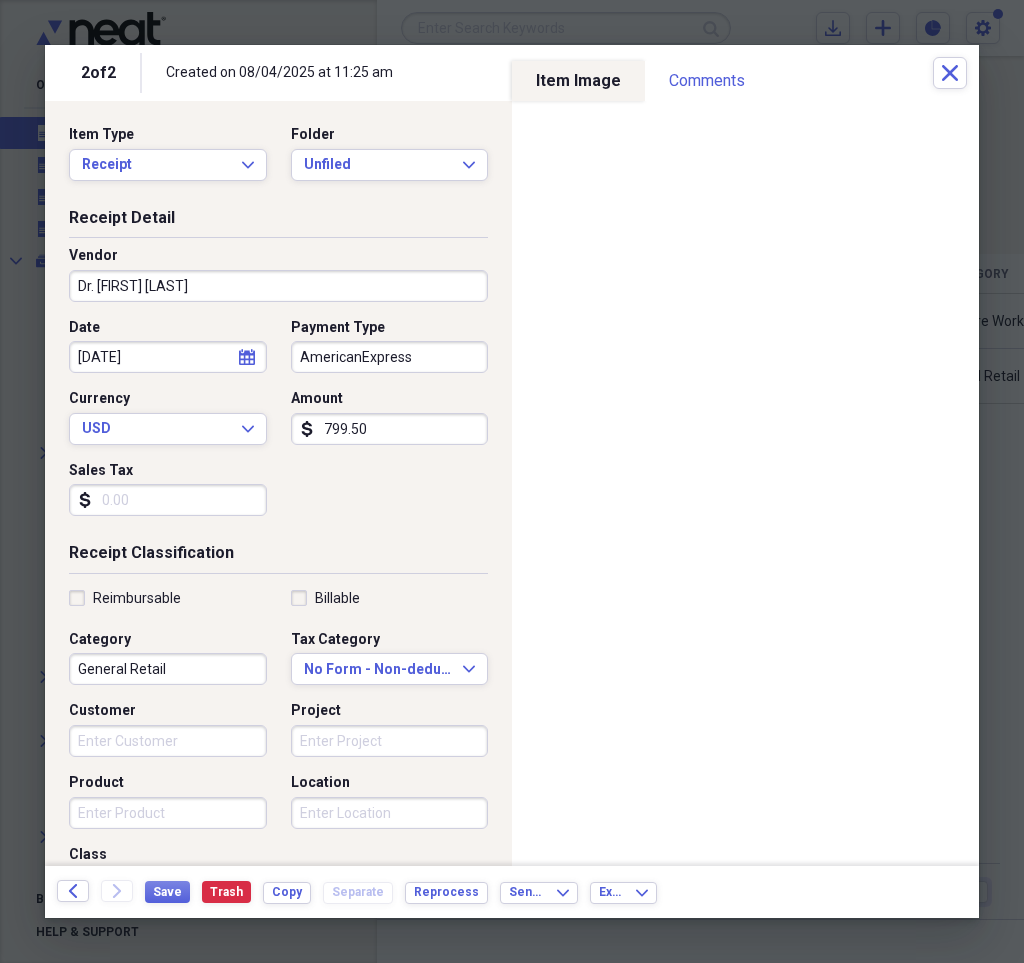 type on "Health Care Expense" 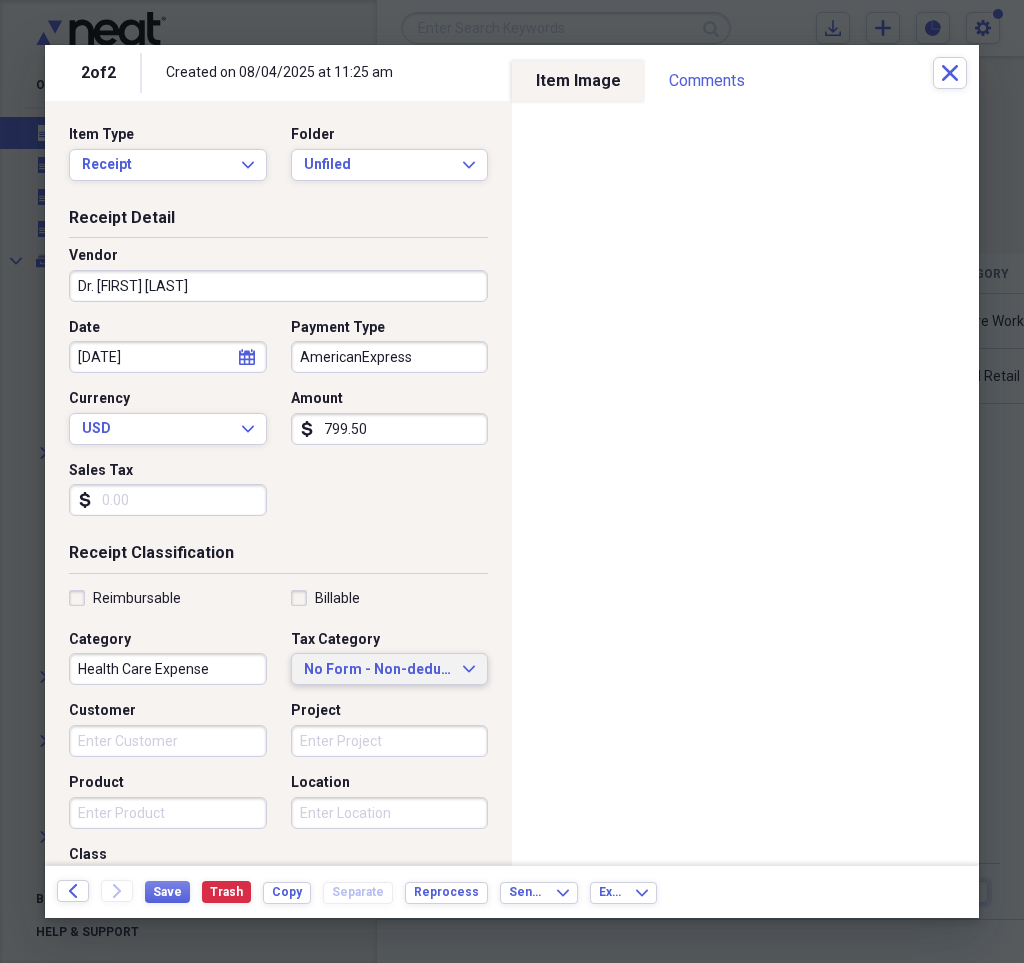 click on "No Form - Non-deductible" at bounding box center (378, 670) 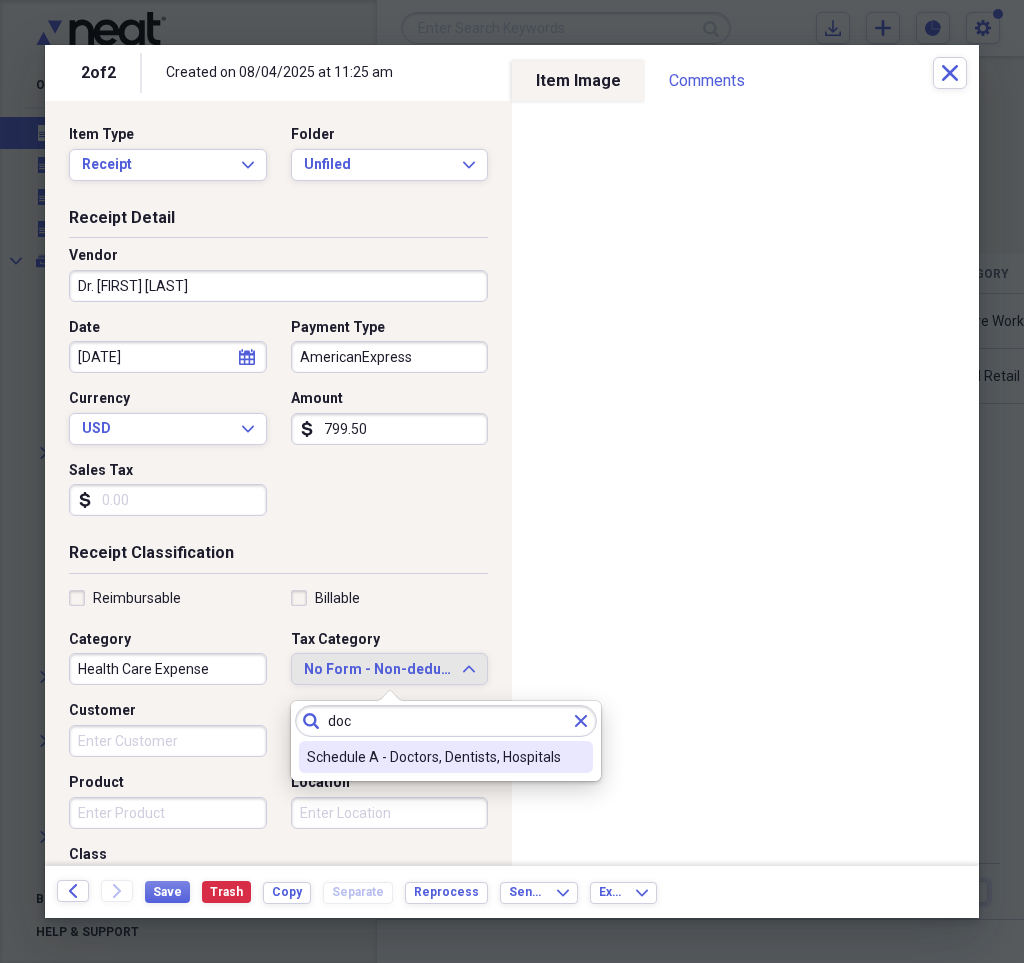 type on "doc" 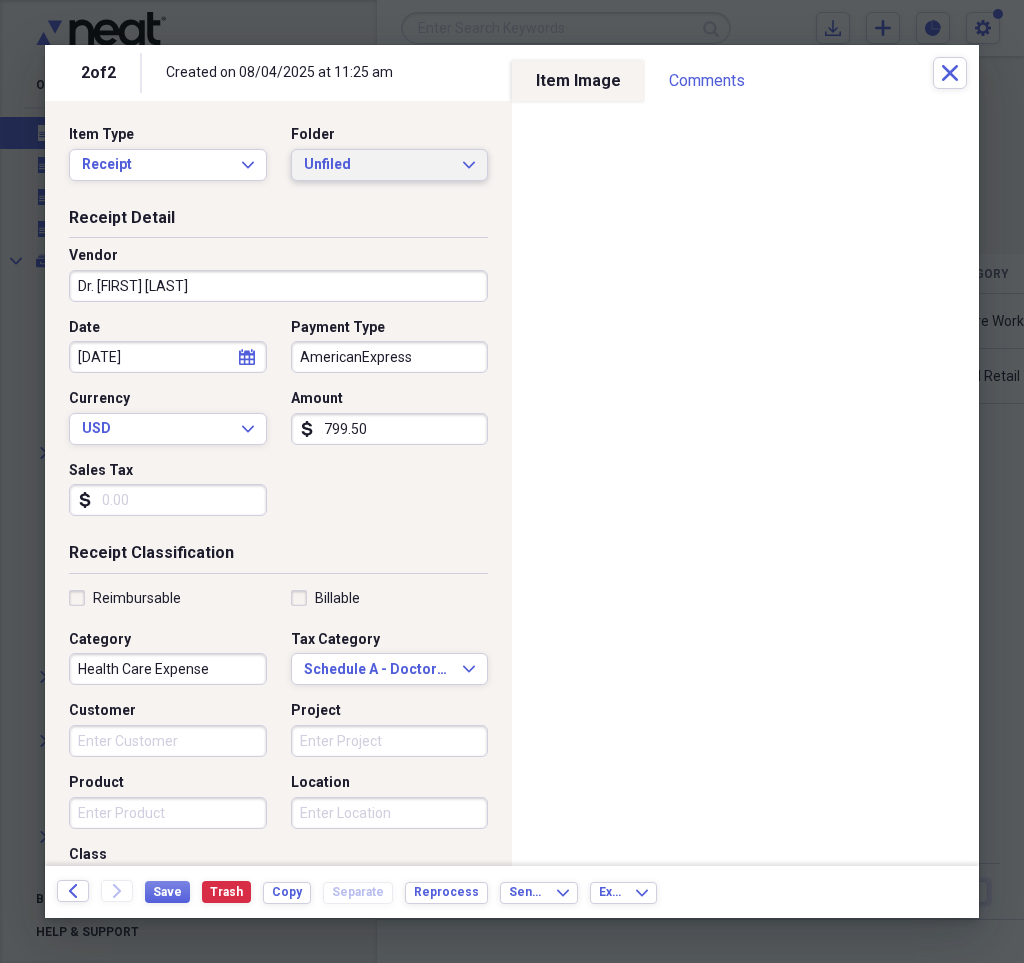 click on "Unfiled" at bounding box center [378, 165] 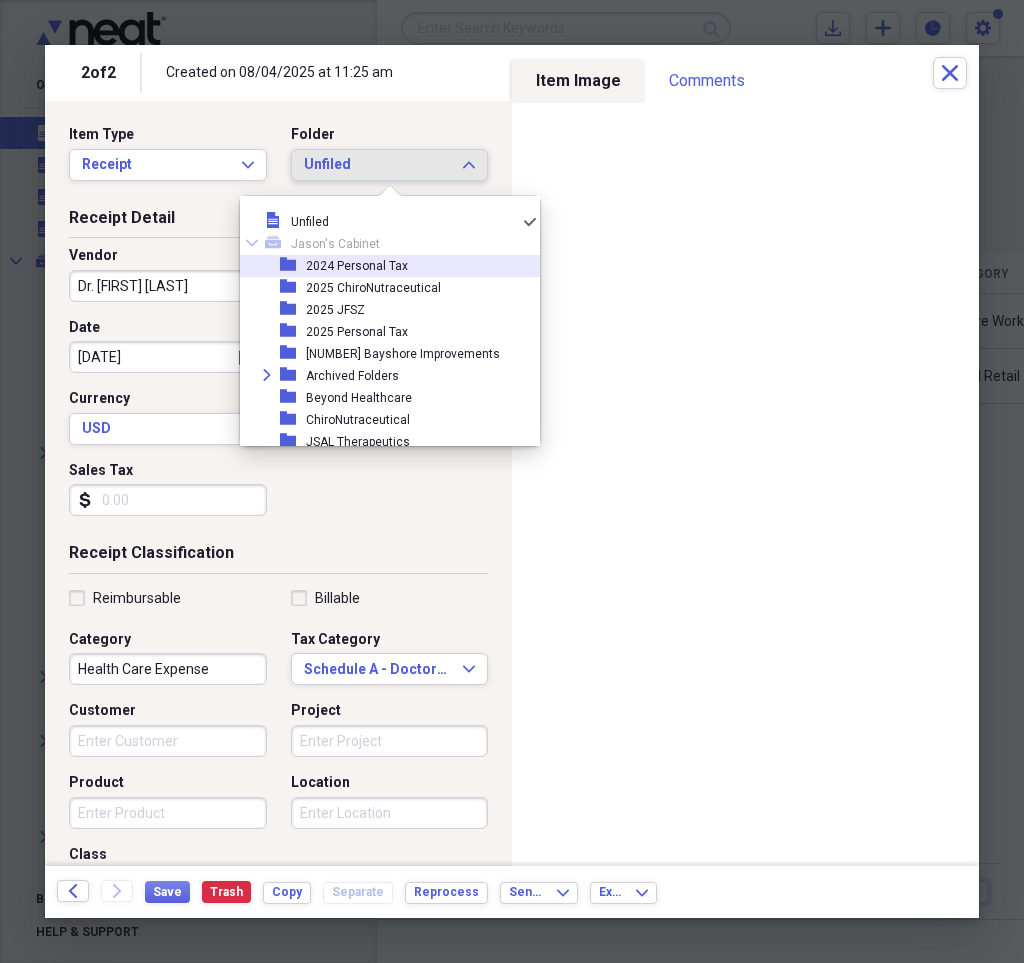 click on "2024 Personal Tax" at bounding box center (357, 266) 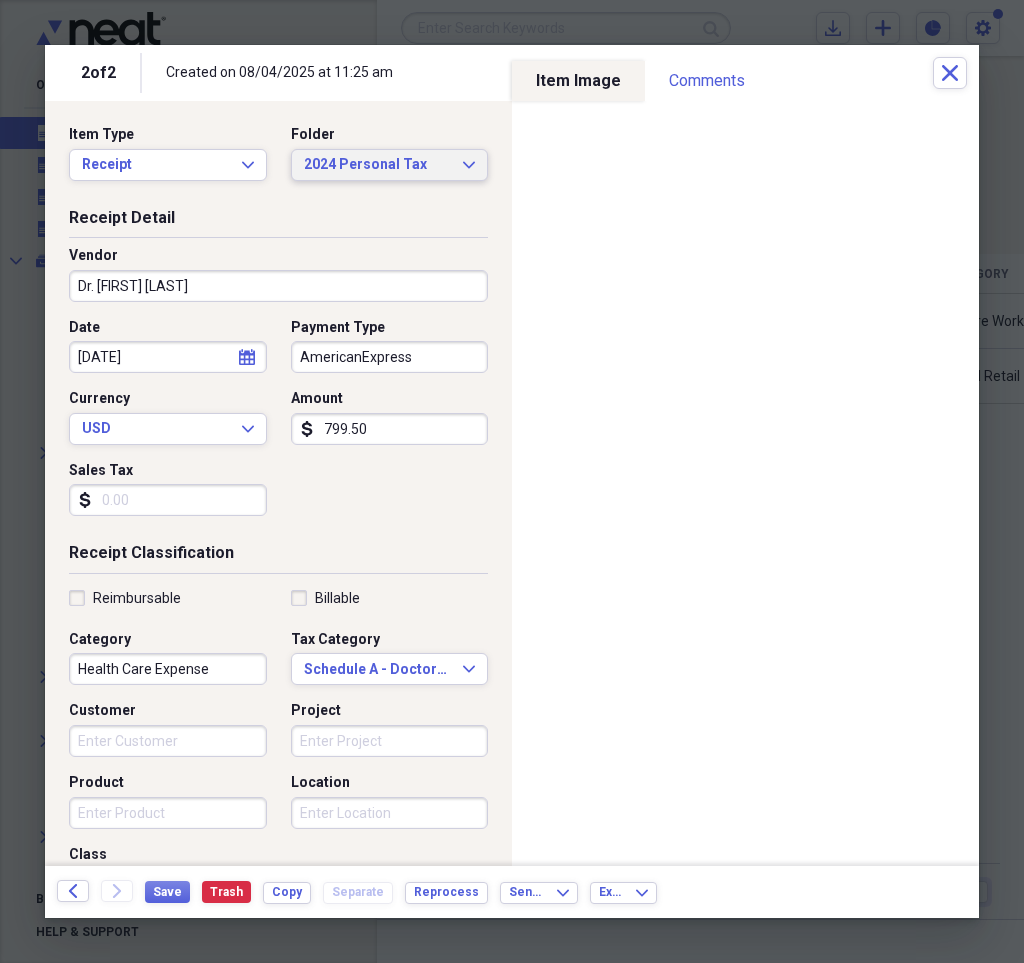 click on "2024 Personal Tax" at bounding box center [378, 165] 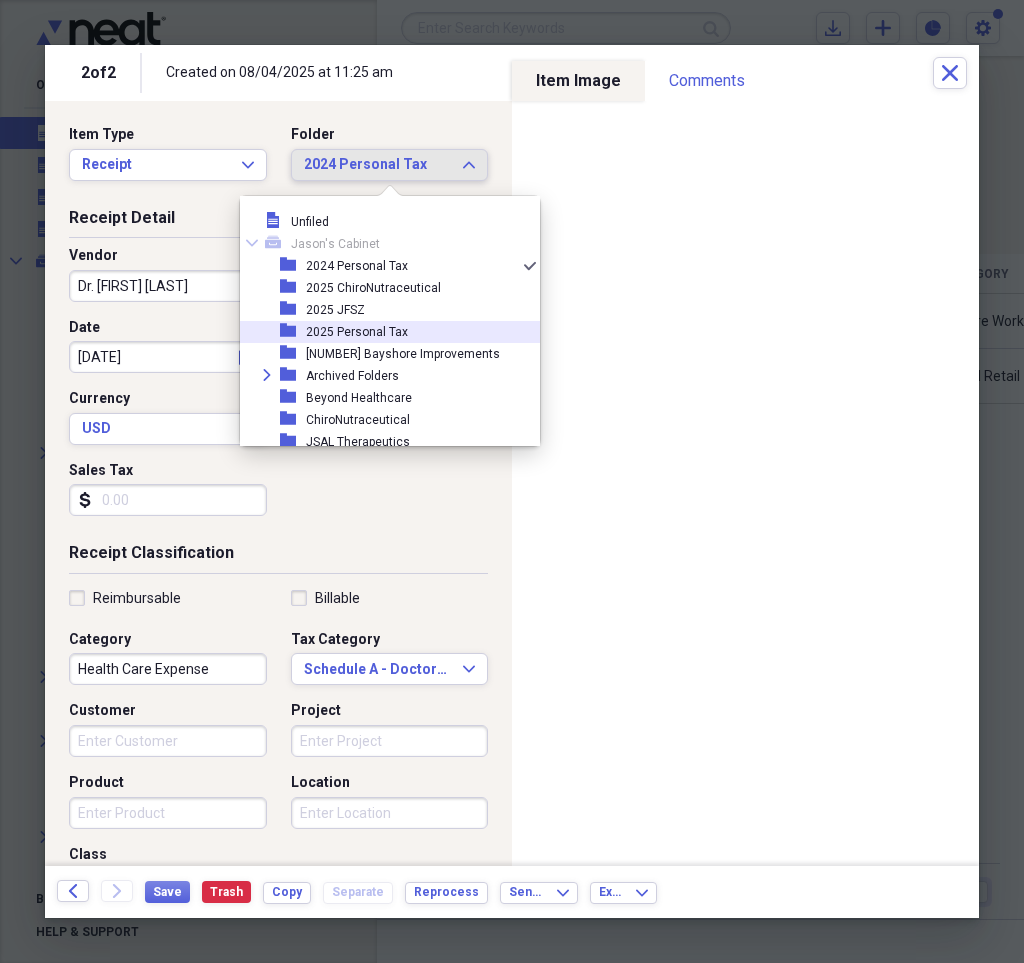 click on "2025 Personal Tax" at bounding box center [357, 332] 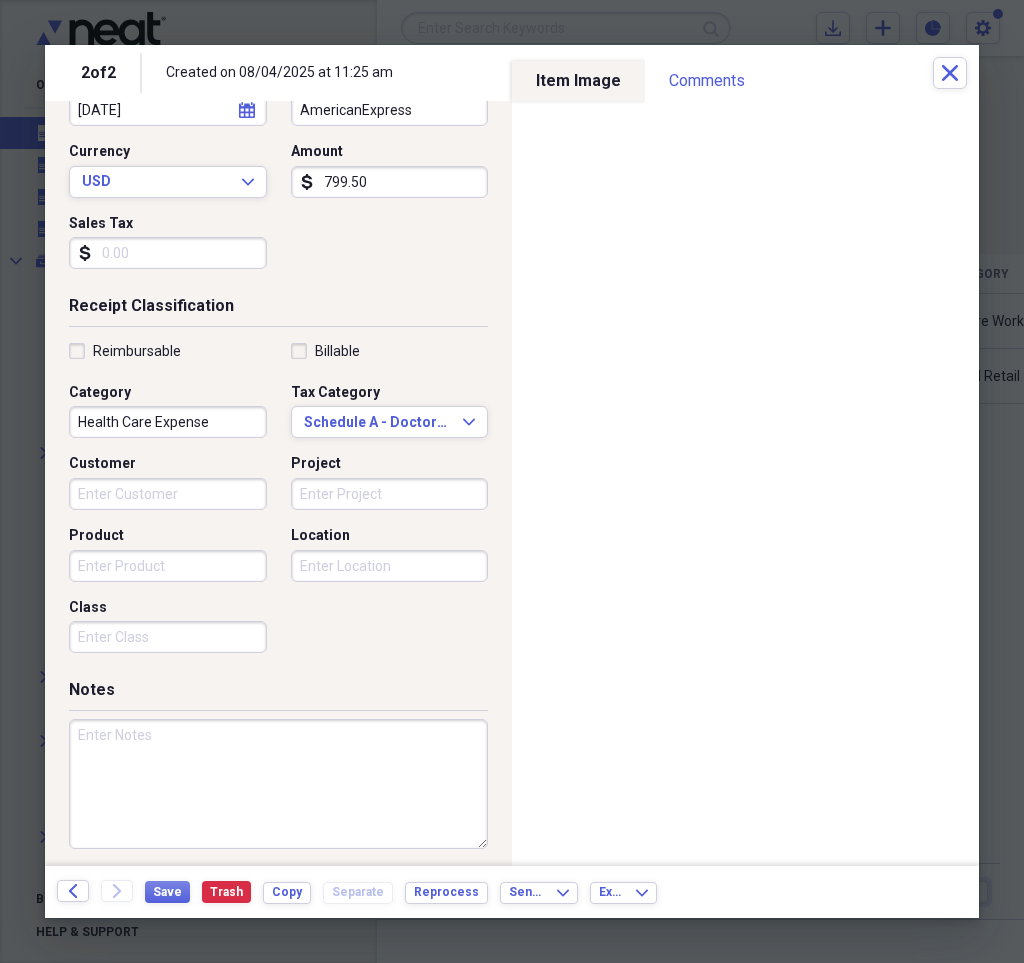 scroll, scrollTop: 255, scrollLeft: 0, axis: vertical 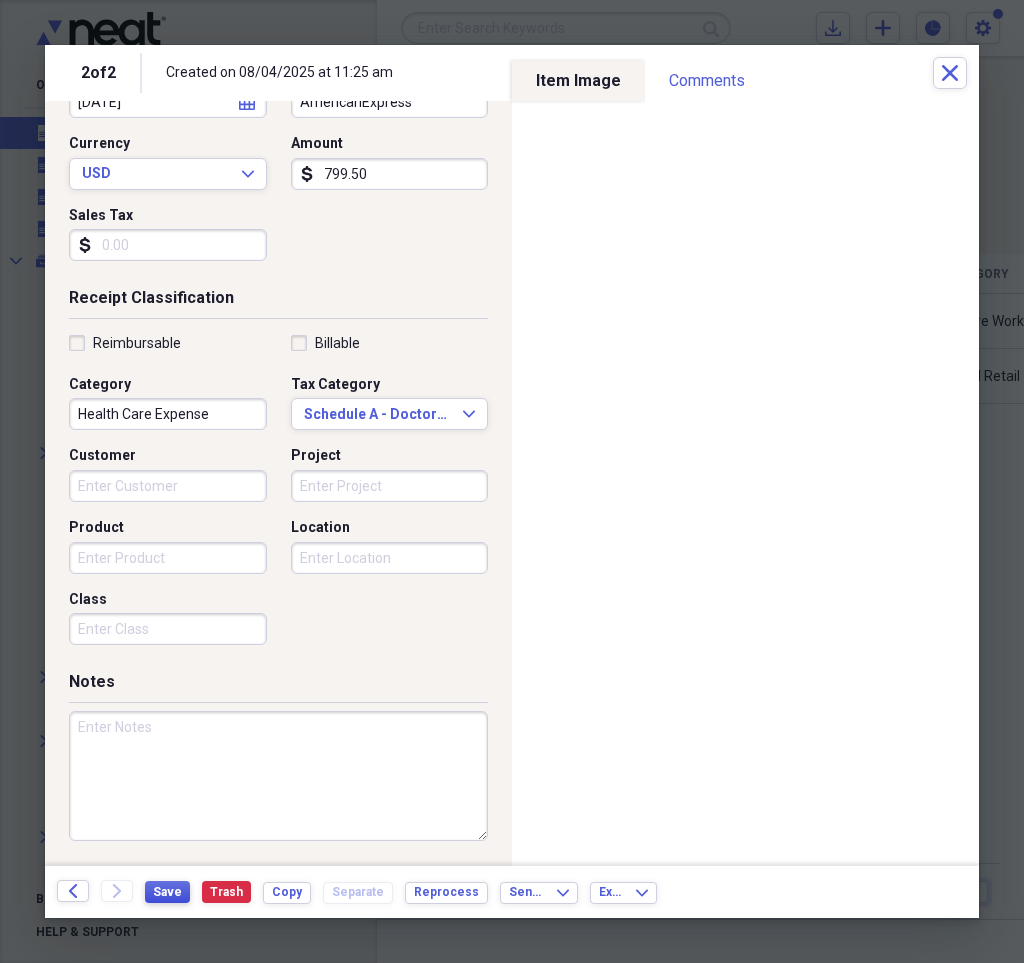 click on "Save" at bounding box center (167, 892) 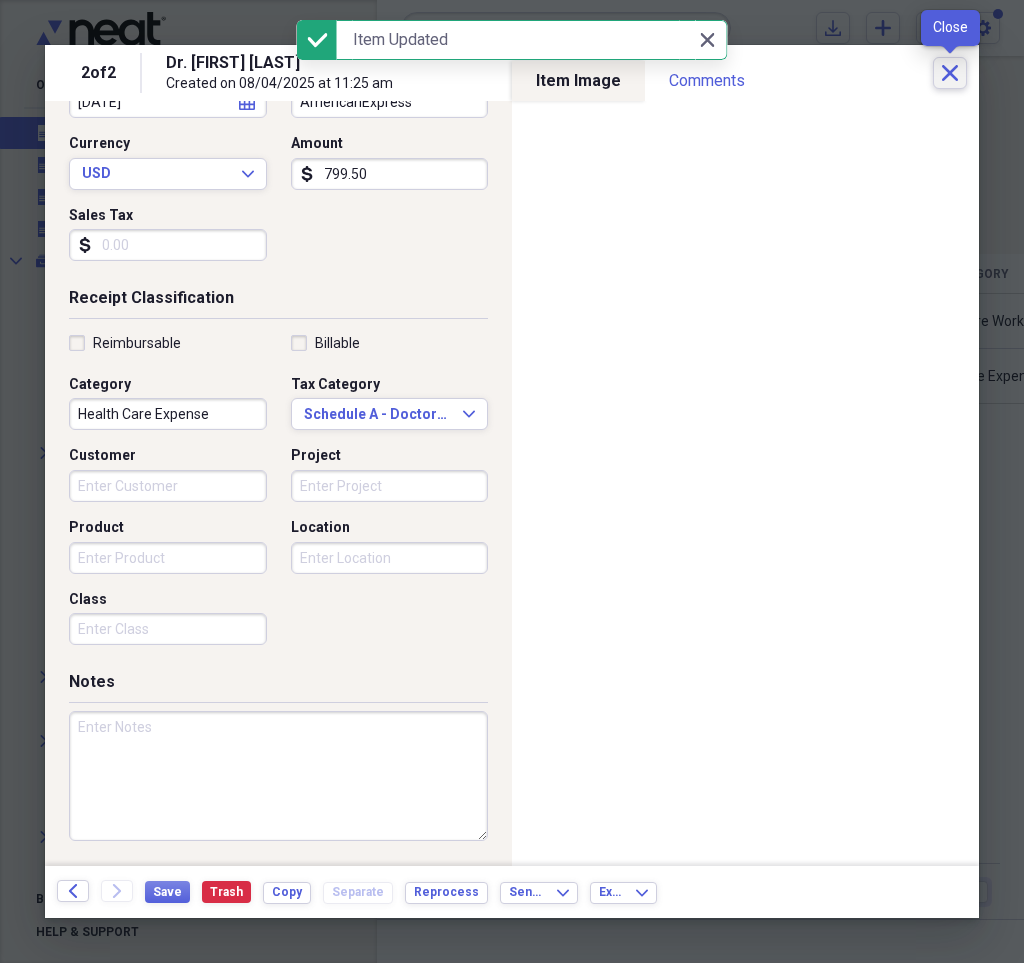 click on "Close" 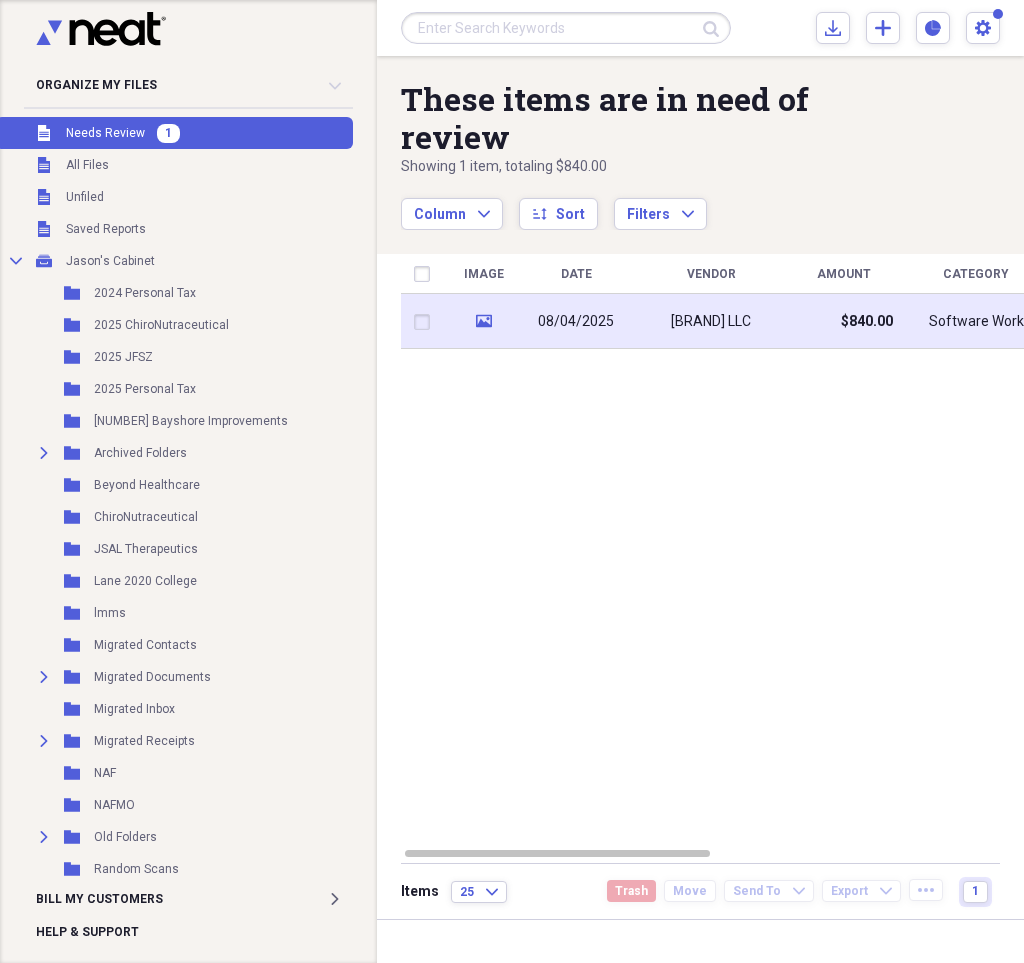 click on "08/04/2025" at bounding box center [576, 321] 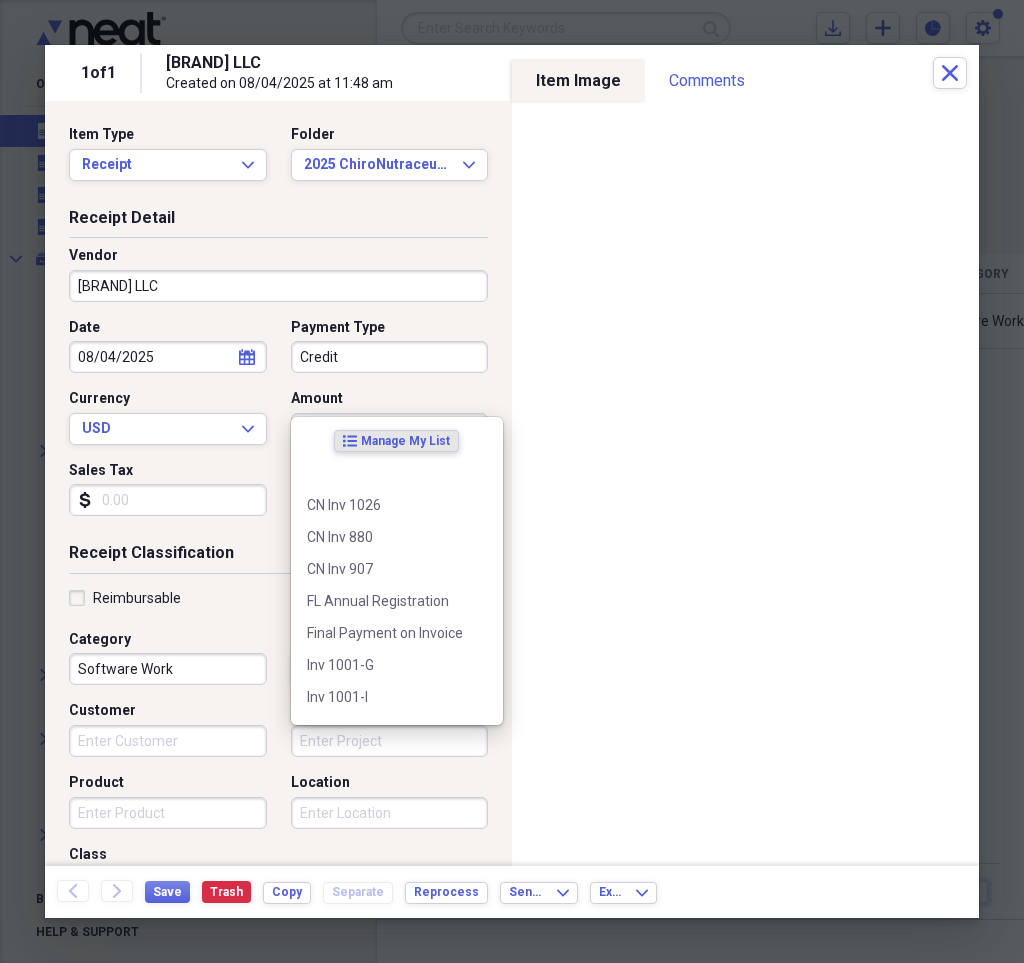 click on "Project" at bounding box center [390, 741] 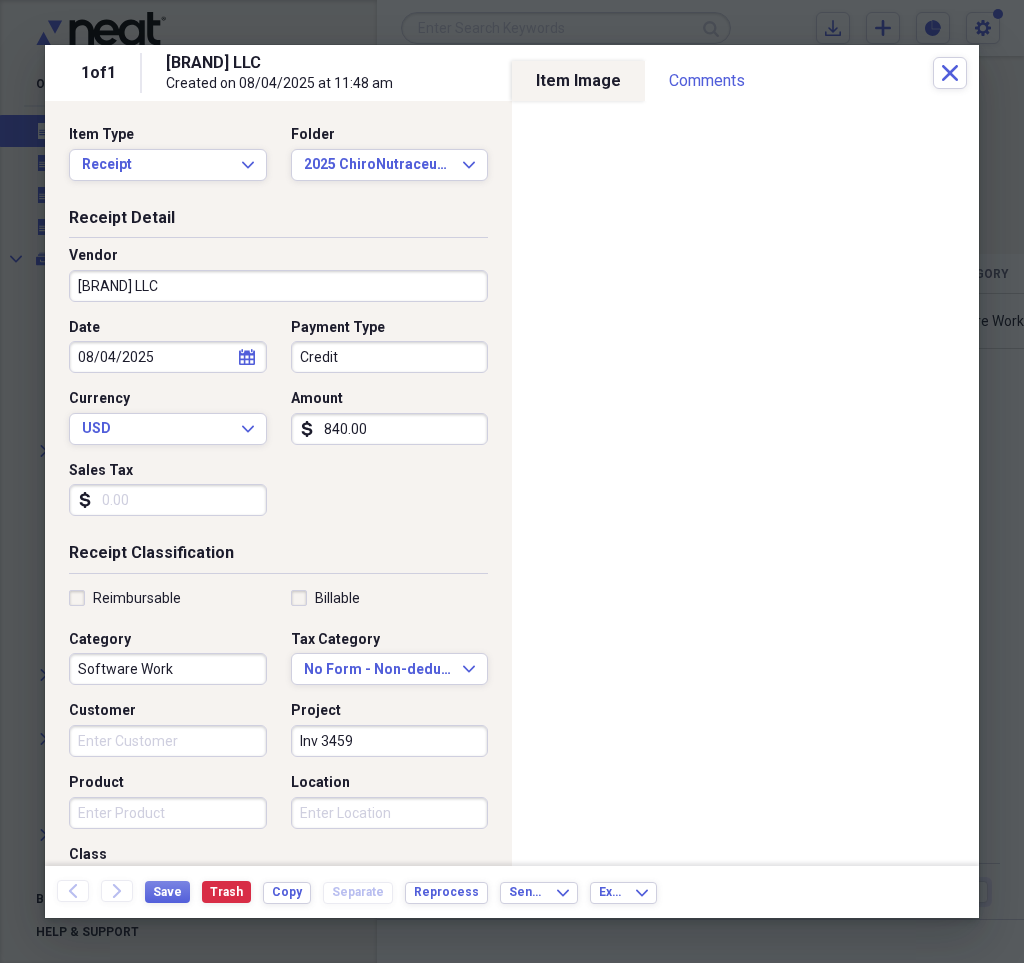 type on "Inv 3459" 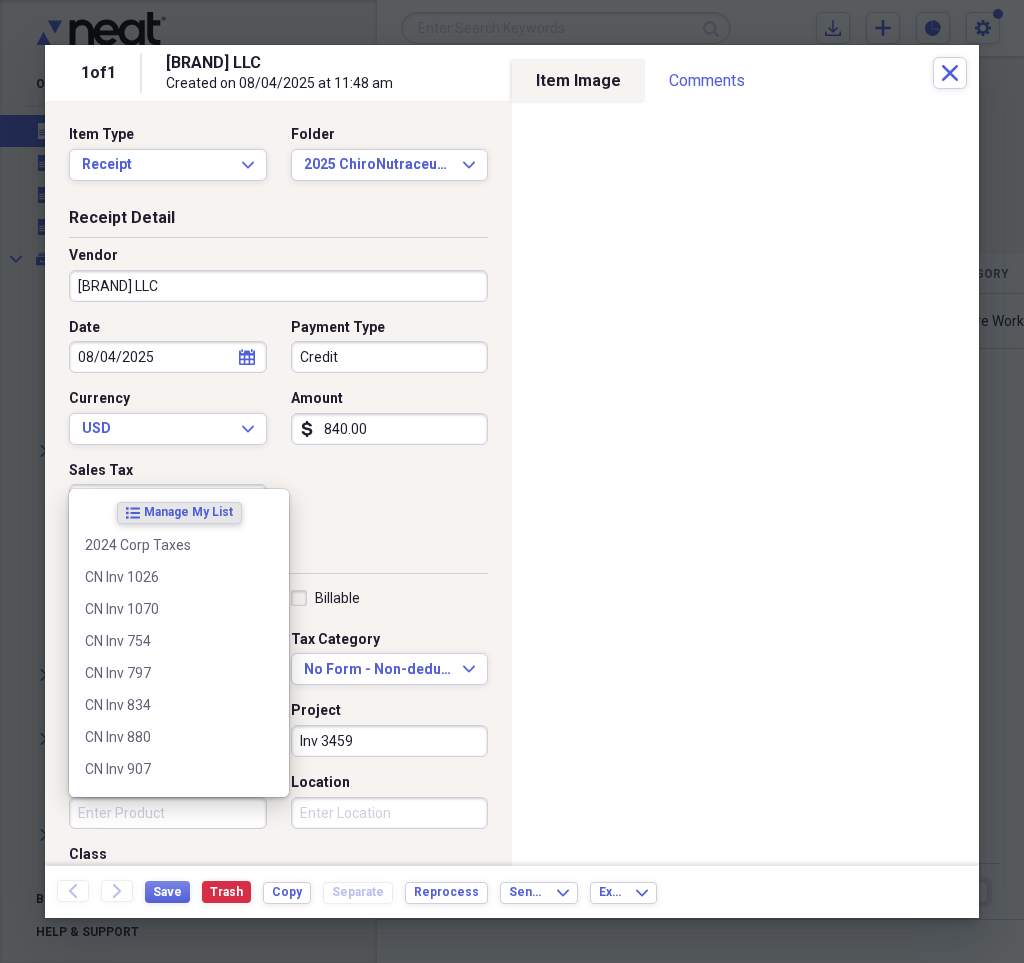 paste on "Inv 3459" 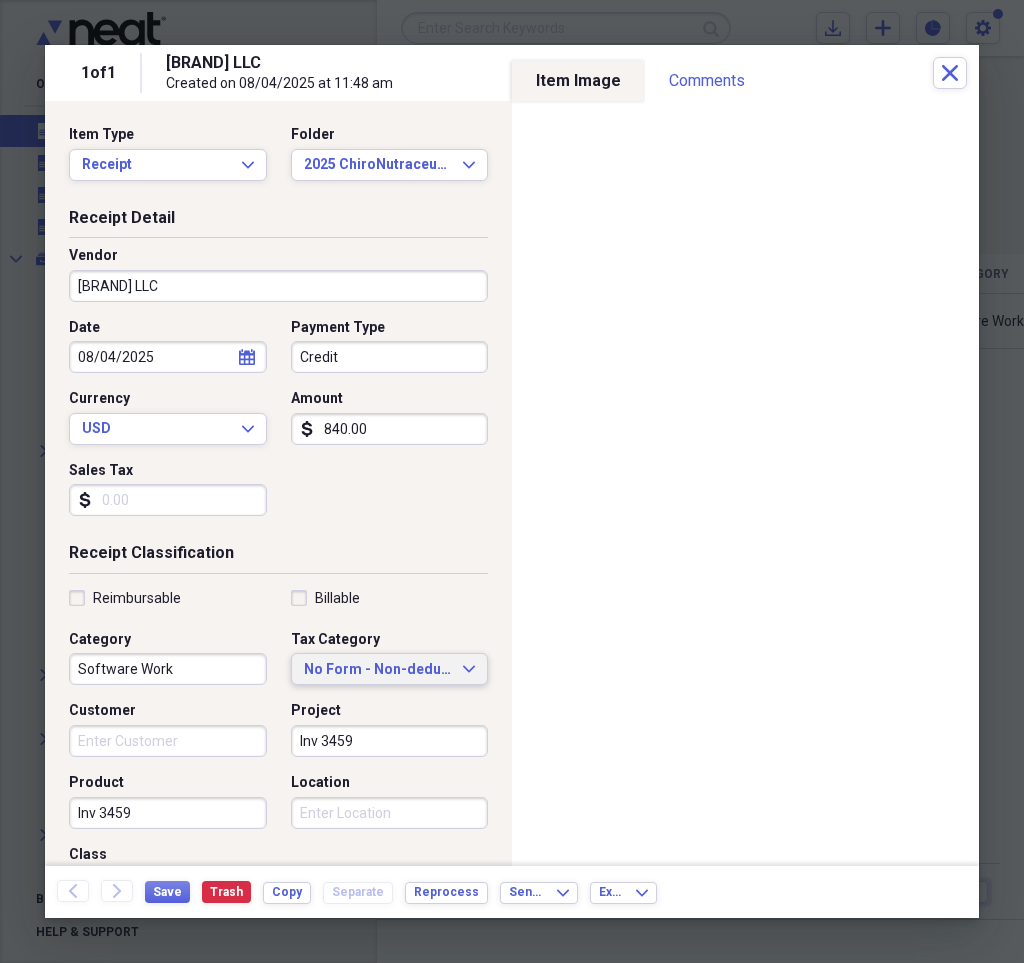 type on "Inv 3459" 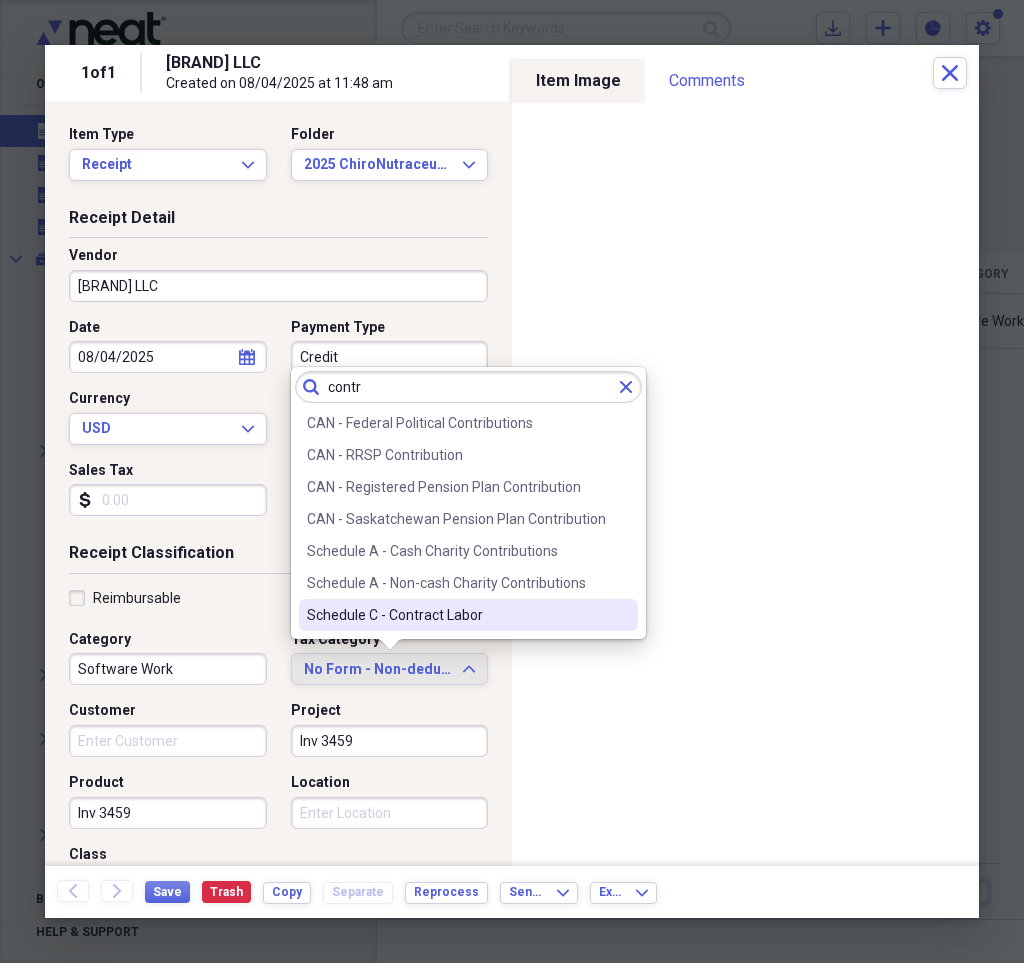 type on "contr" 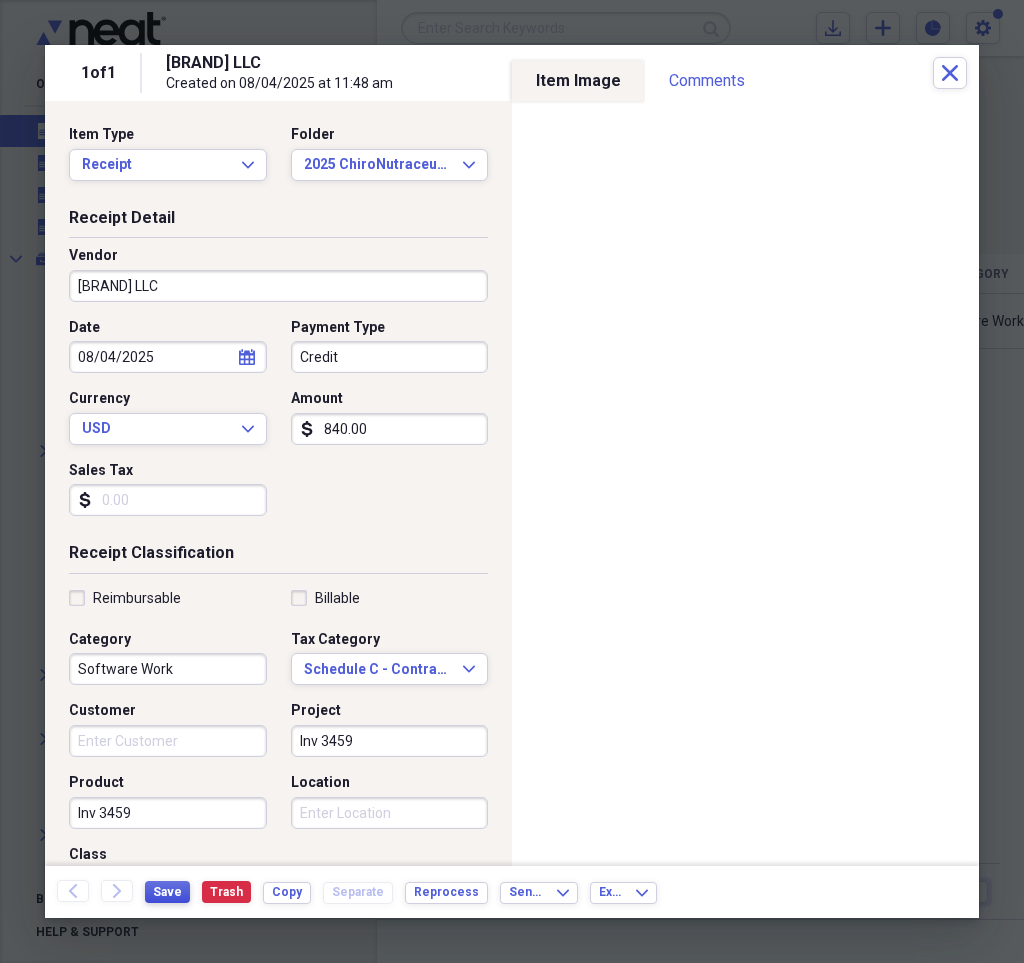 click on "Save" at bounding box center [167, 892] 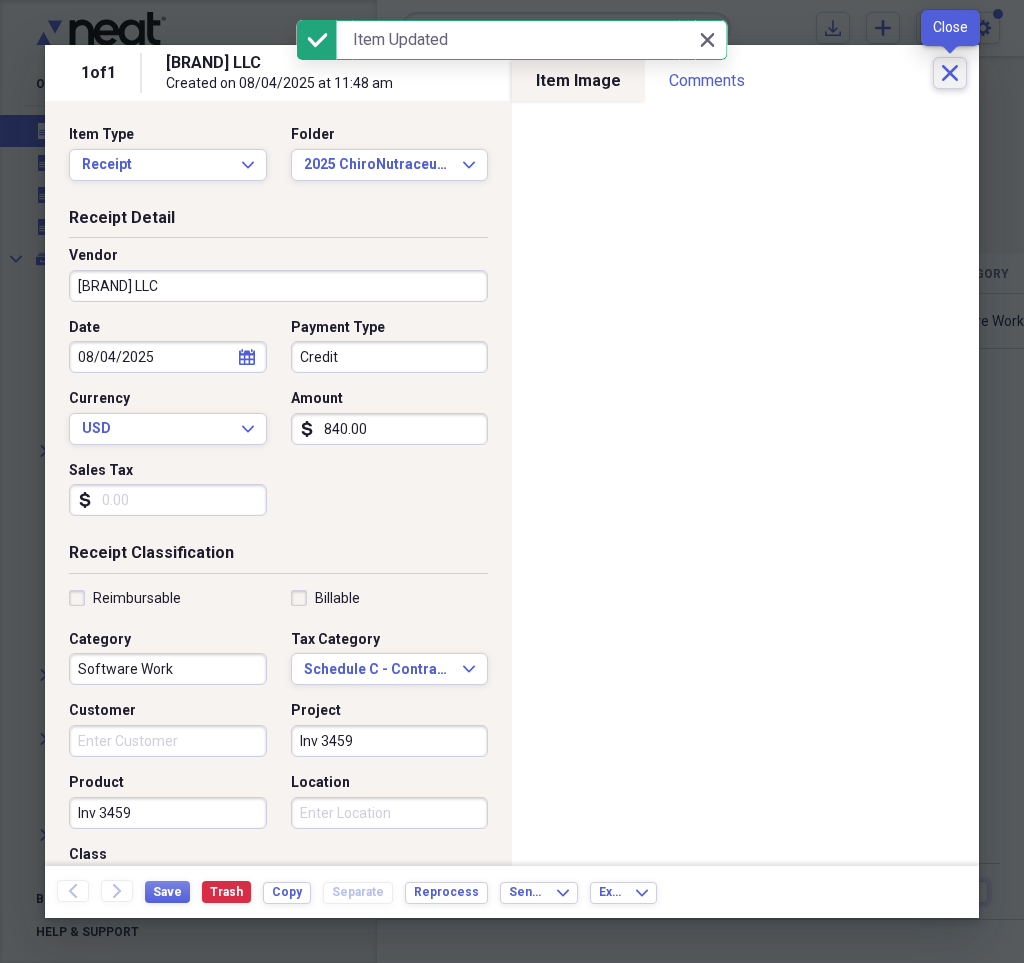 click on "Close" at bounding box center (950, 73) 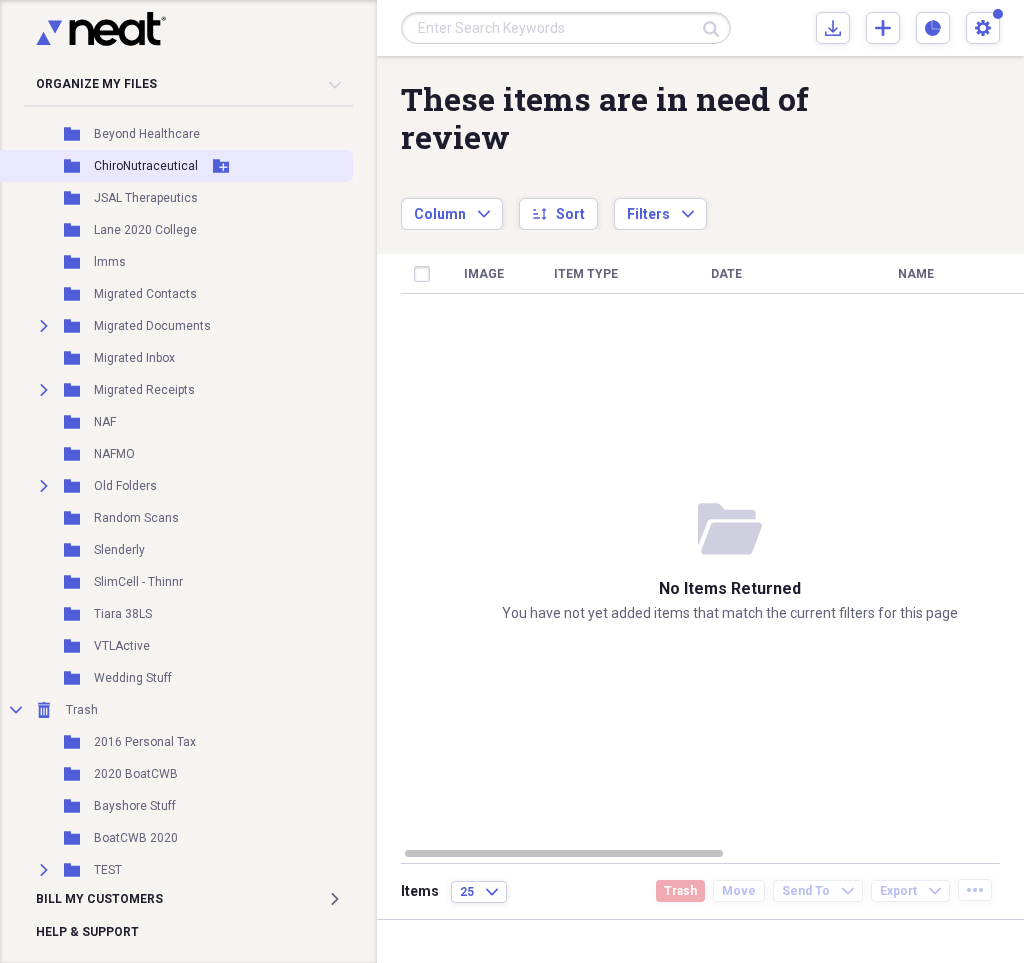 scroll, scrollTop: 351, scrollLeft: 0, axis: vertical 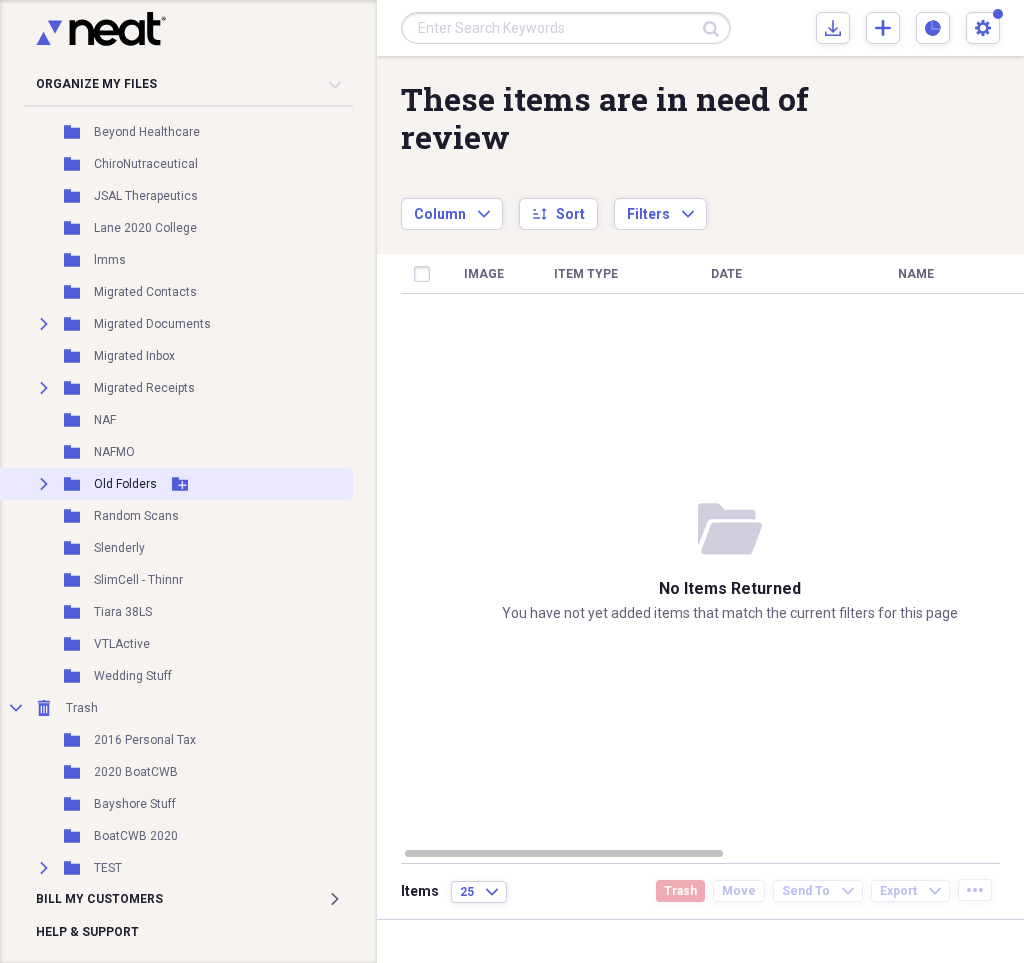 click on "Expand" at bounding box center [44, 484] 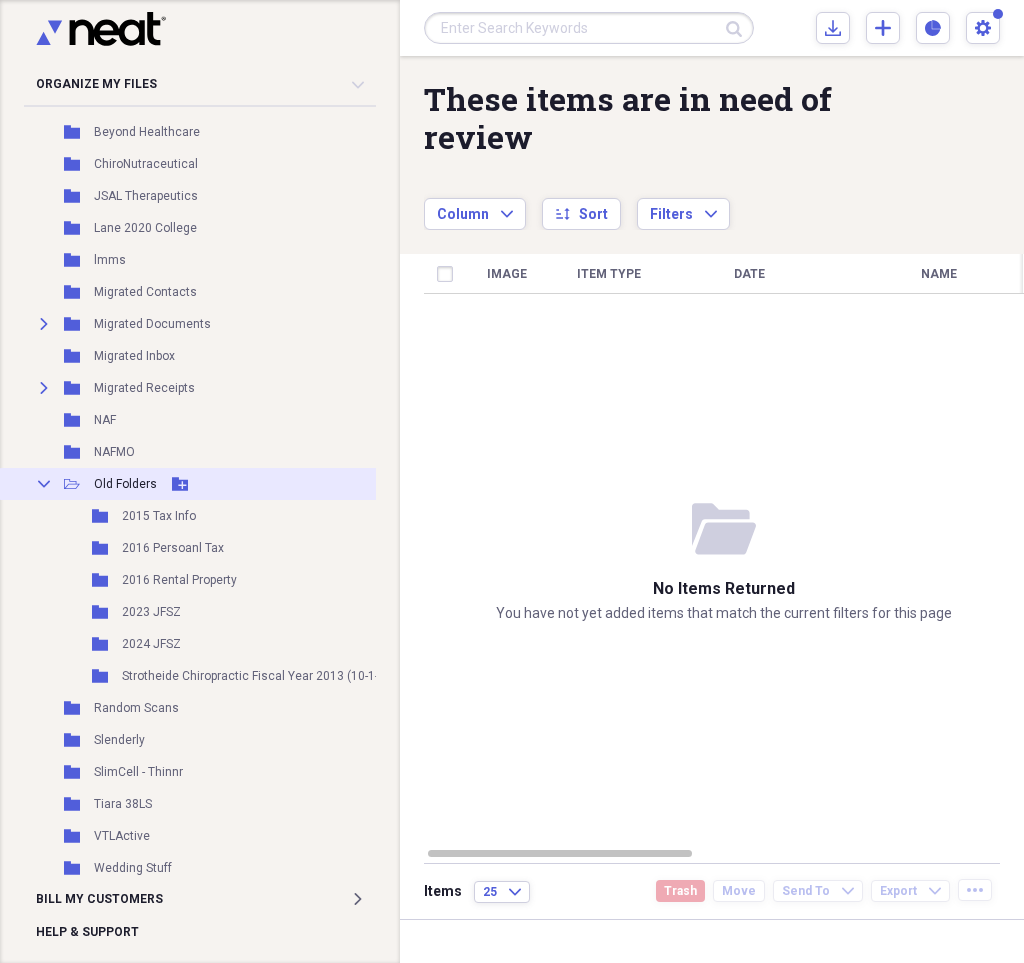 click on "Collapse" at bounding box center [44, 484] 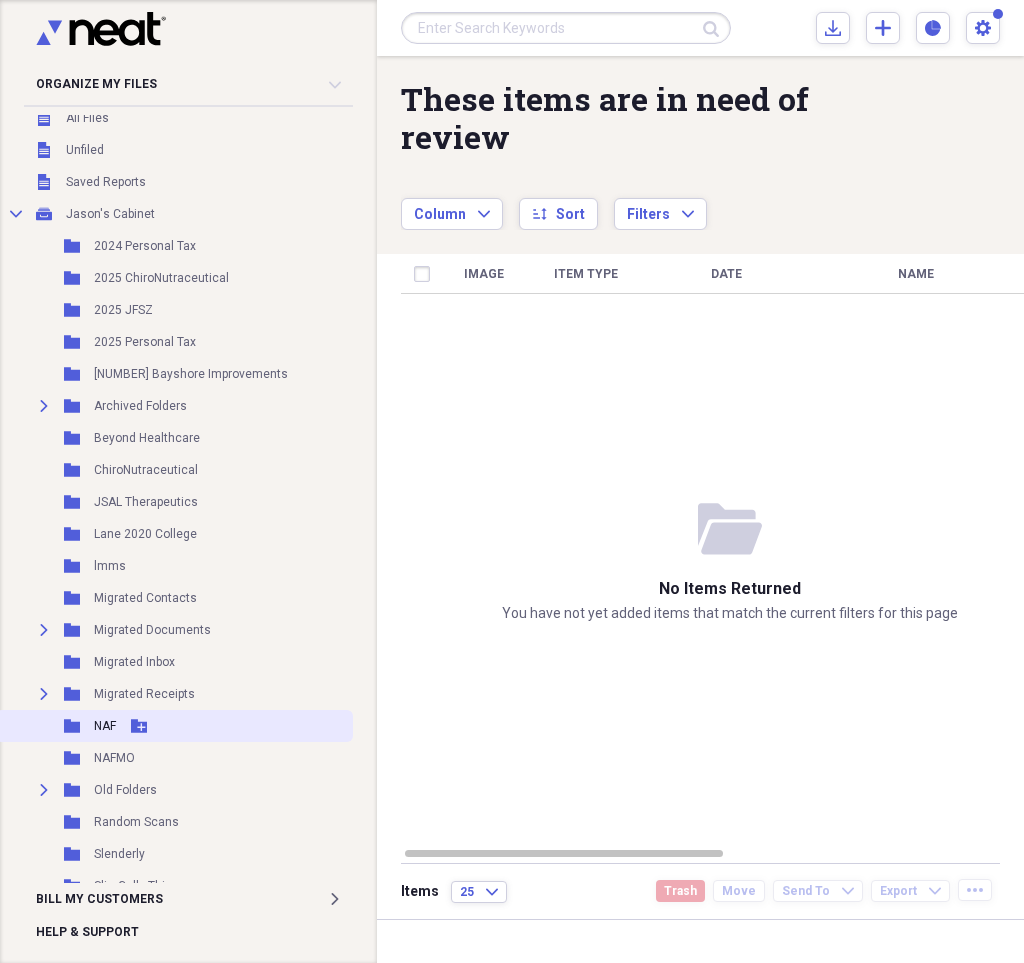 scroll, scrollTop: 0, scrollLeft: 0, axis: both 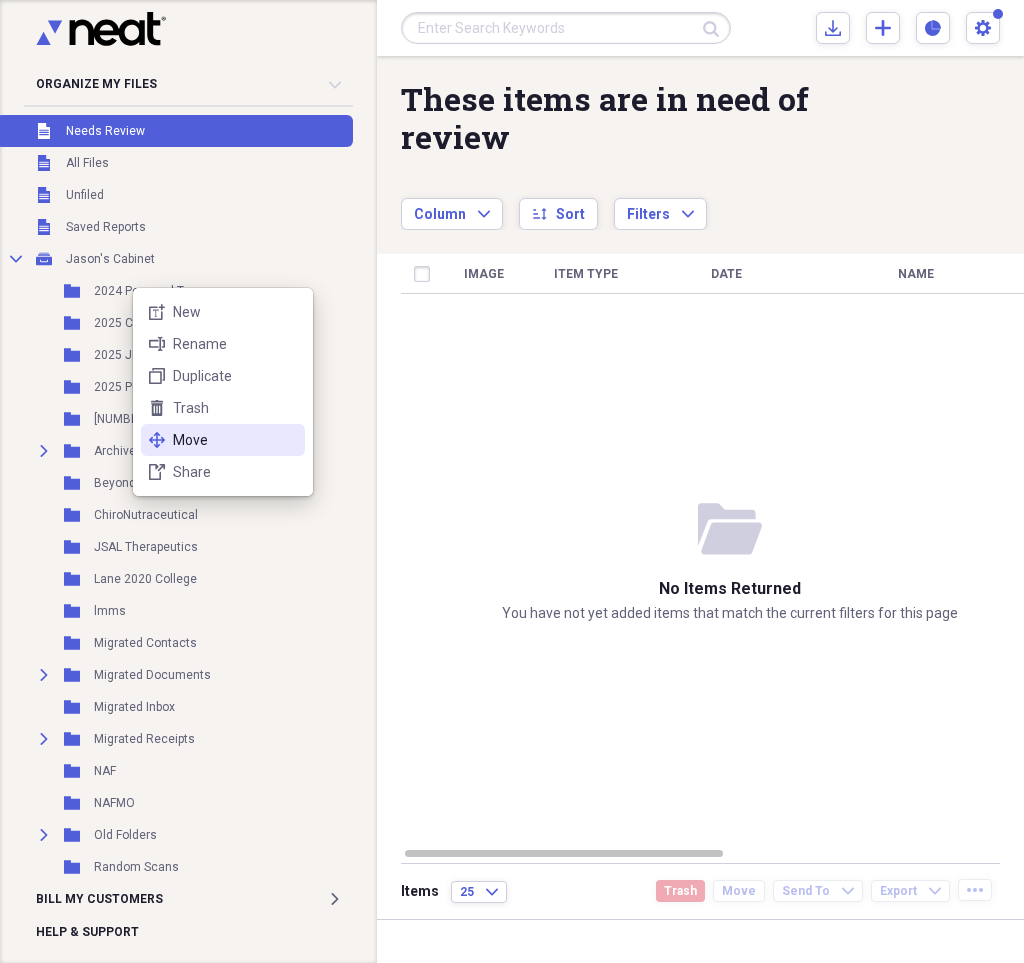 click on "Move" at bounding box center (235, 440) 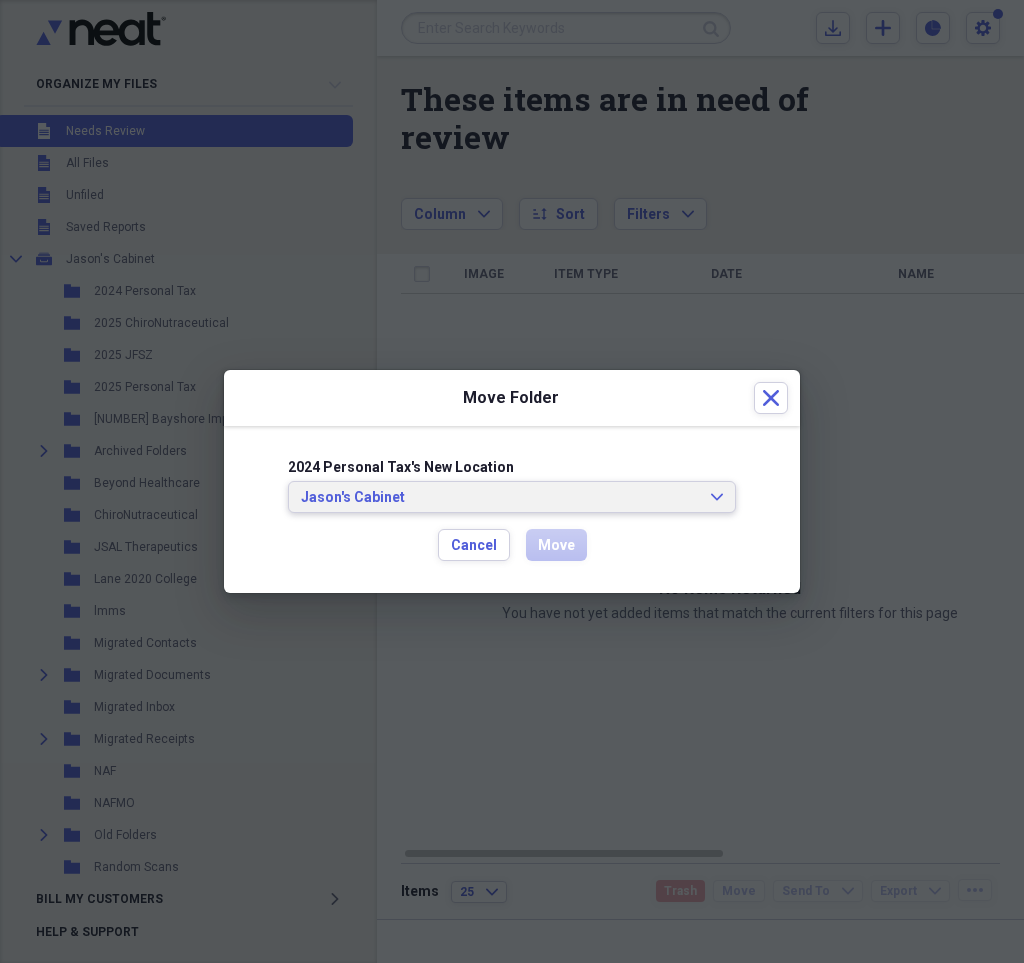 click on "Jason's Cabinet" at bounding box center [500, 498] 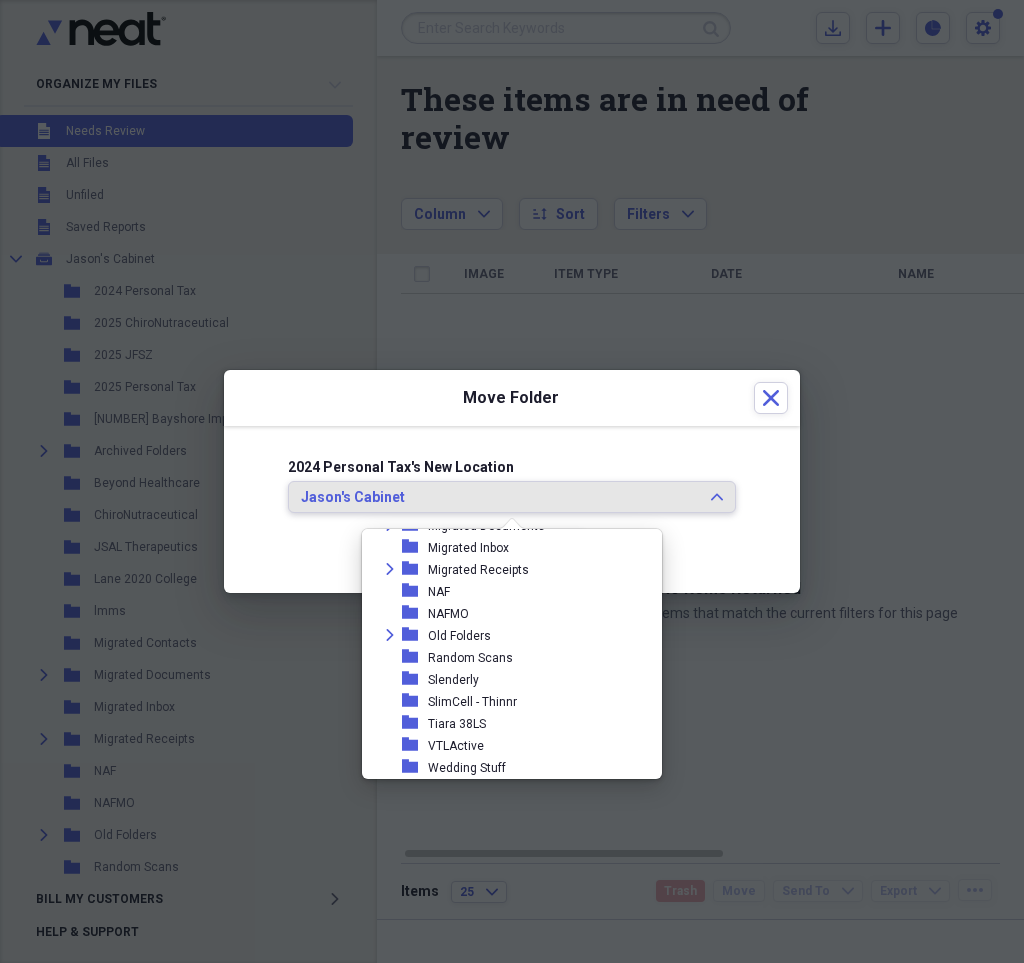 scroll, scrollTop: 294, scrollLeft: 0, axis: vertical 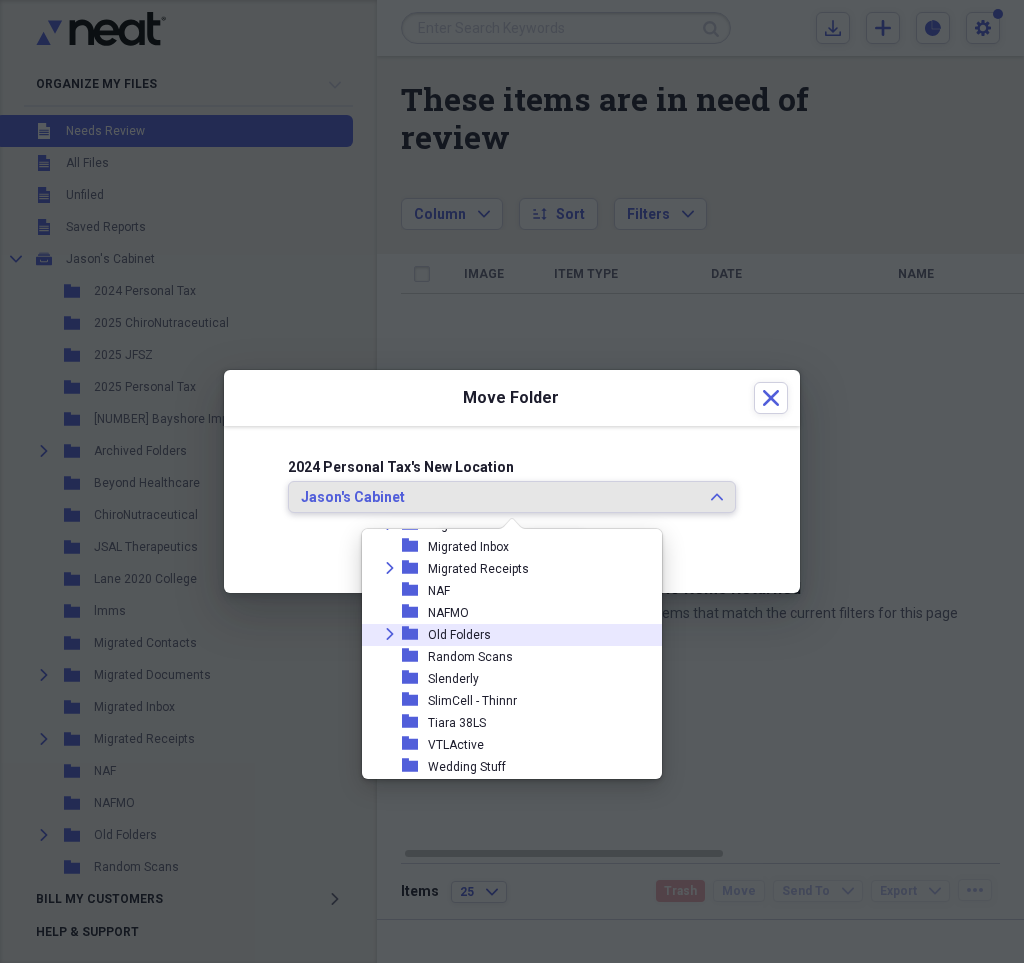 click on "Old Folders" at bounding box center [459, 635] 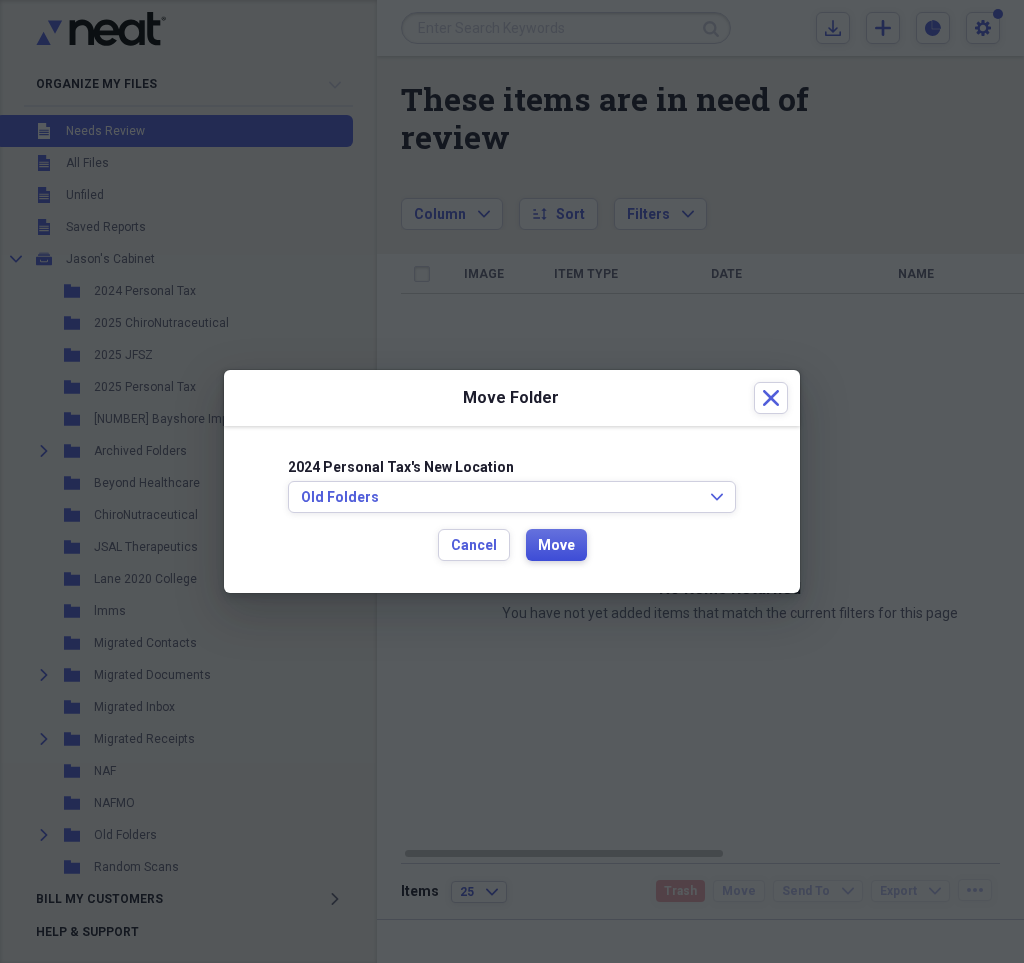 click on "Move" at bounding box center [556, 546] 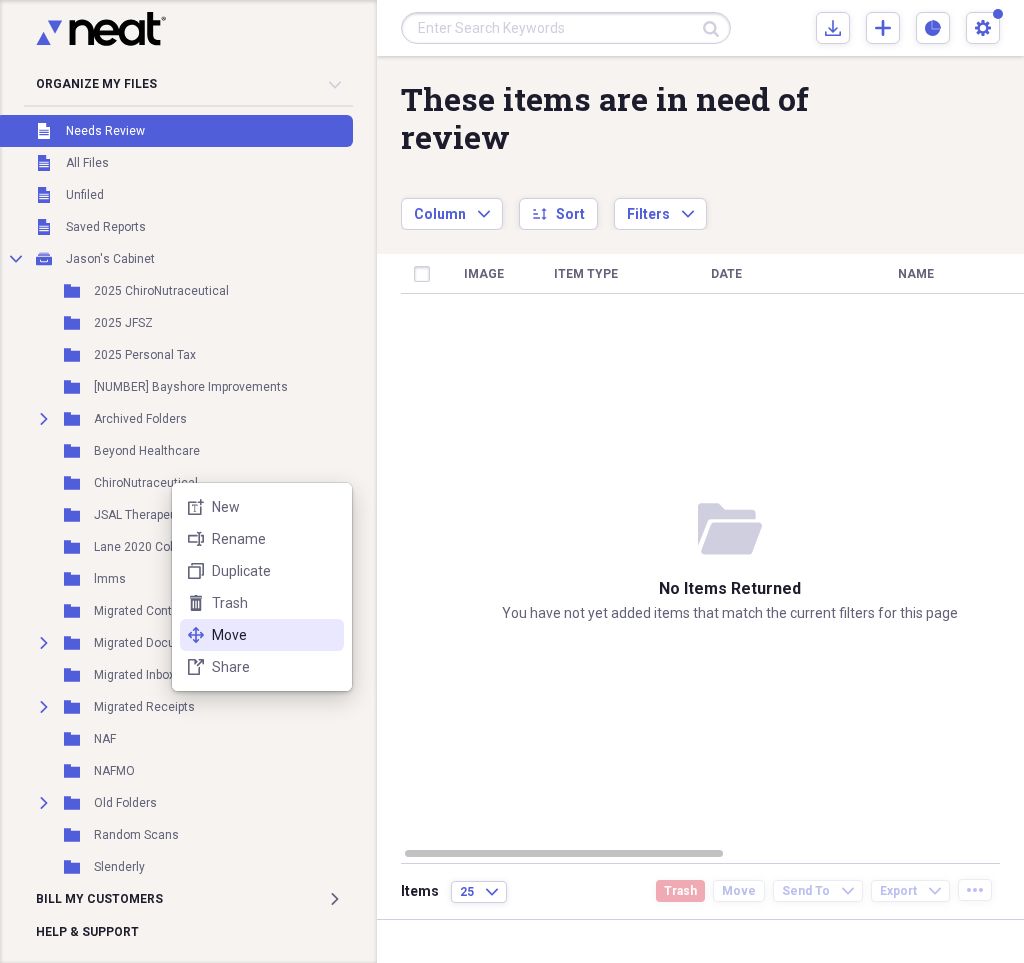click on "Move" at bounding box center [274, 635] 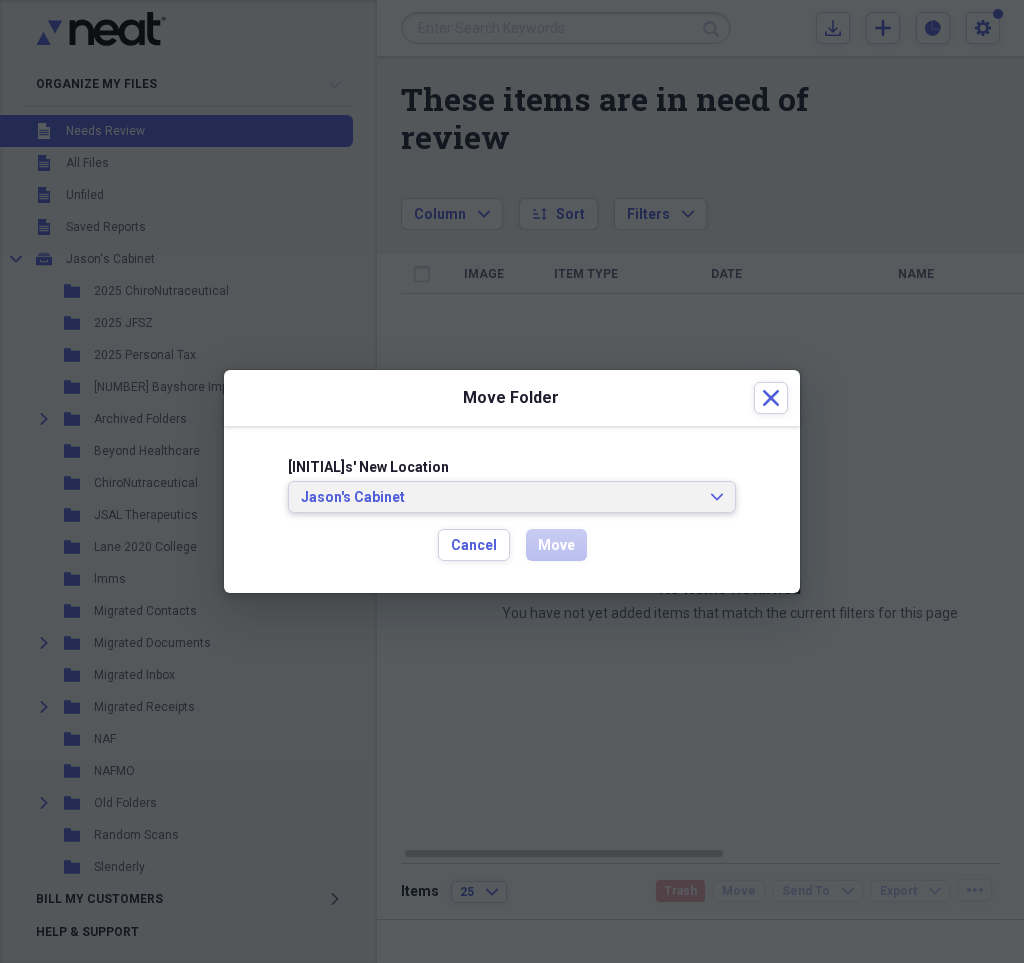 click on "Jason's Cabinet" at bounding box center [500, 498] 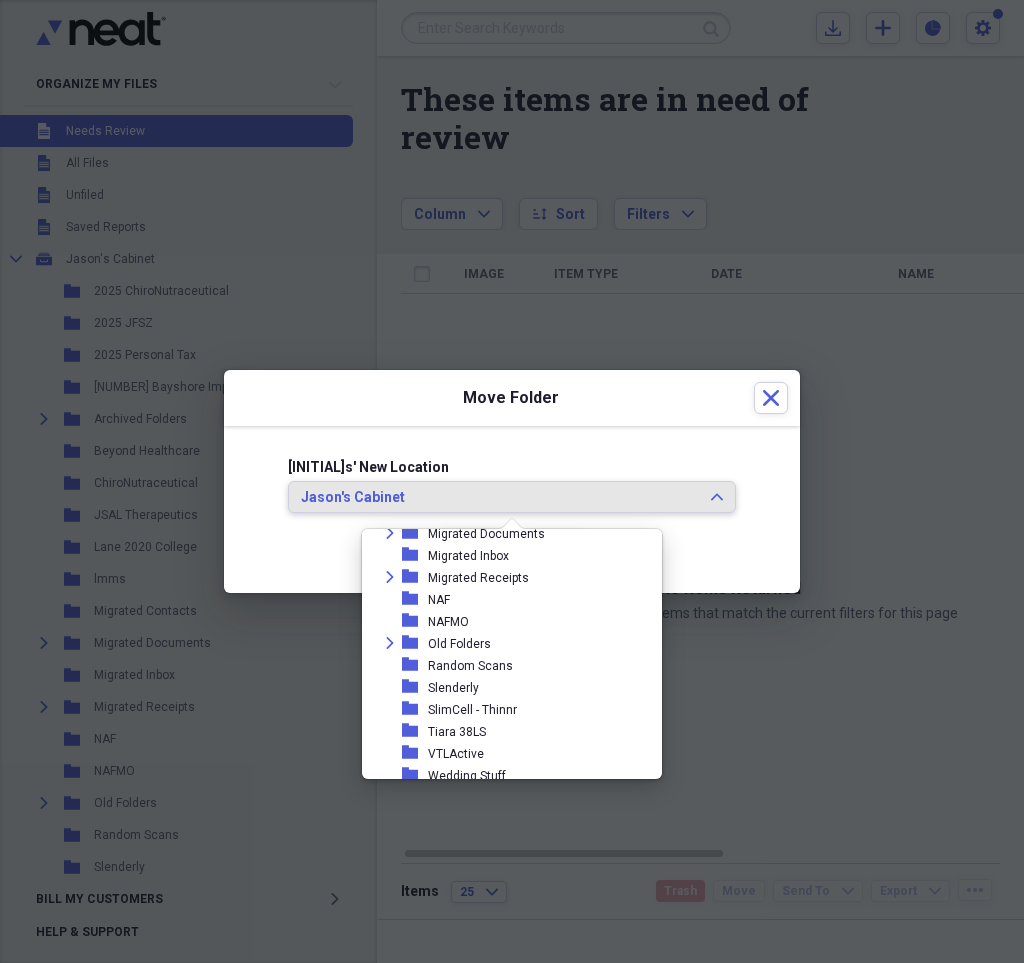 scroll, scrollTop: 271, scrollLeft: 0, axis: vertical 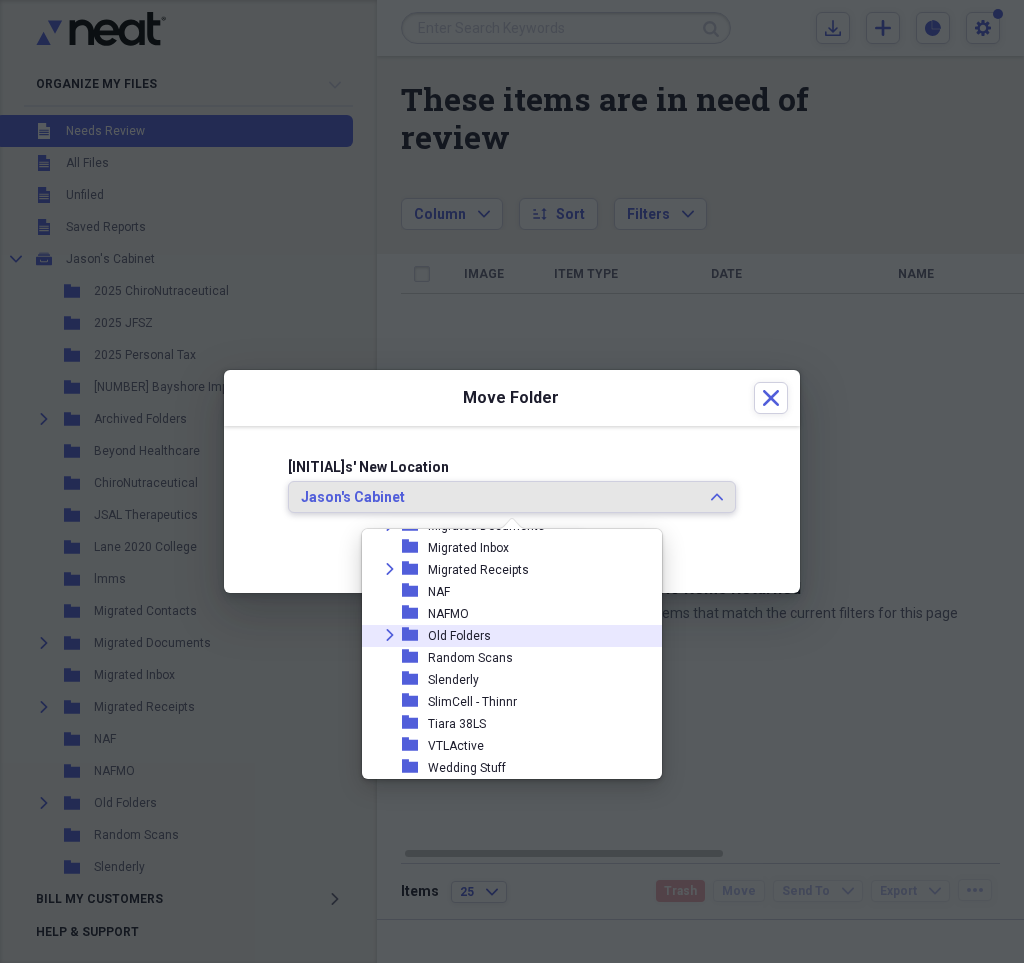 click on "Old Folders" at bounding box center [459, 636] 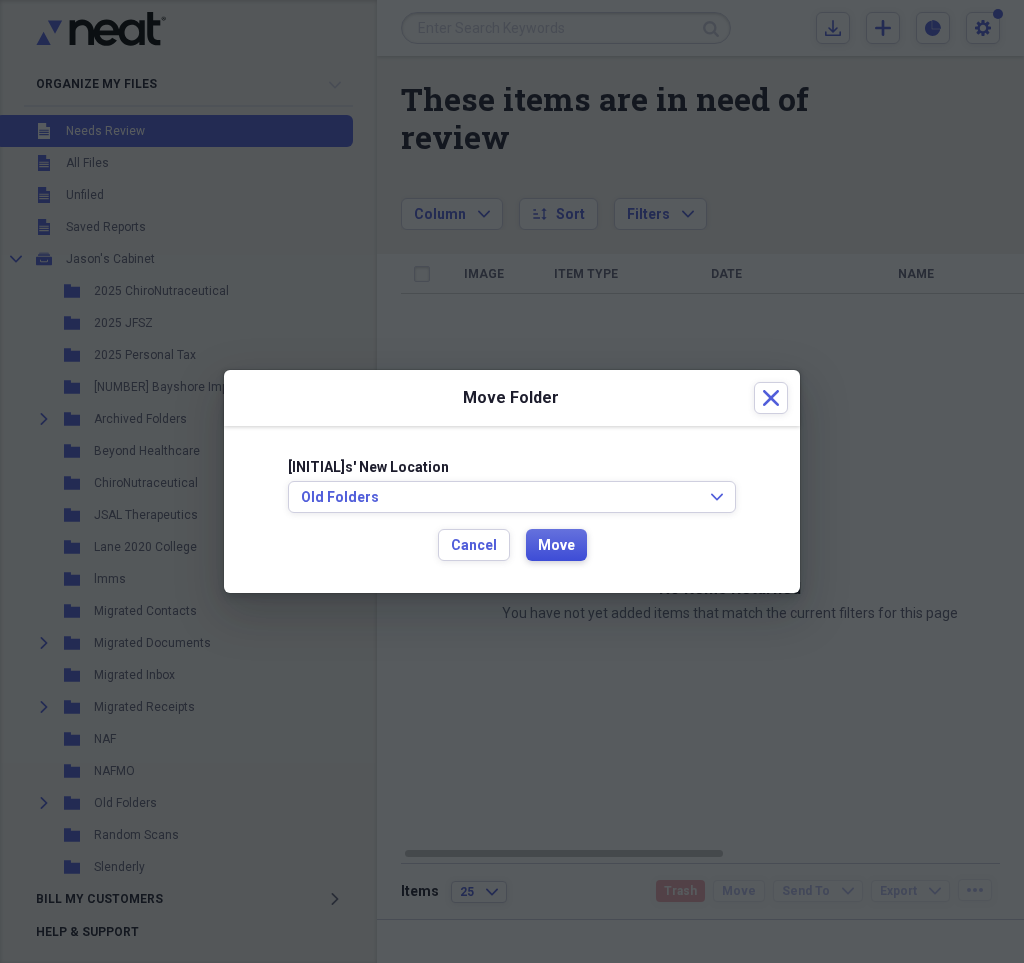 click on "Move" at bounding box center [556, 546] 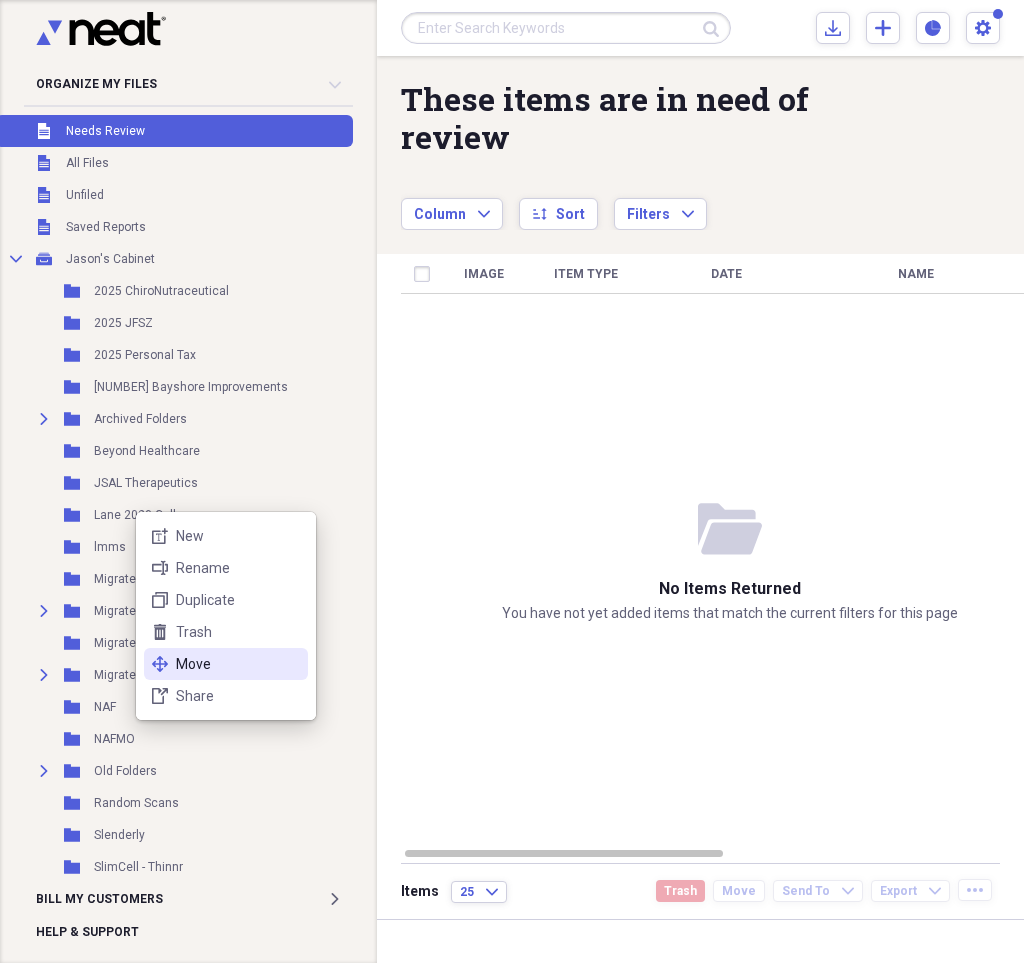 click on "Move" at bounding box center [238, 664] 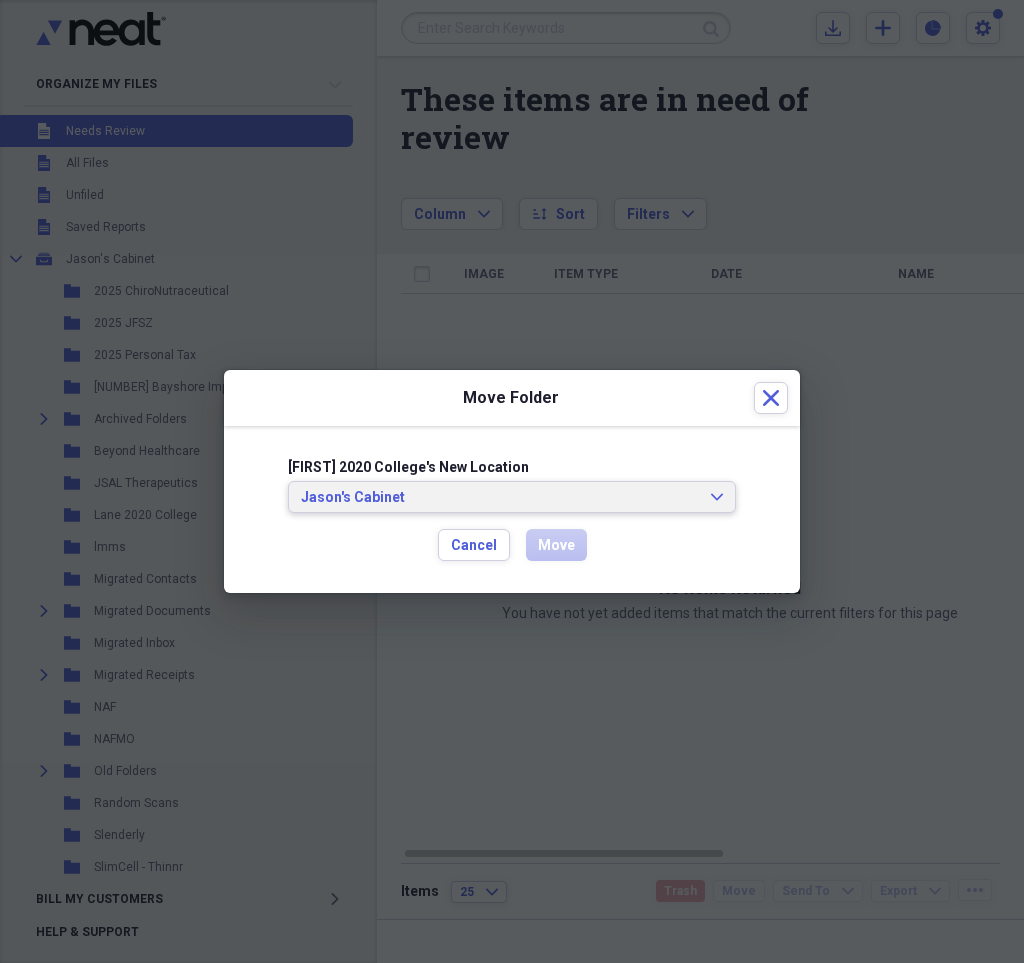 click on "Jason's Cabinet" at bounding box center (500, 498) 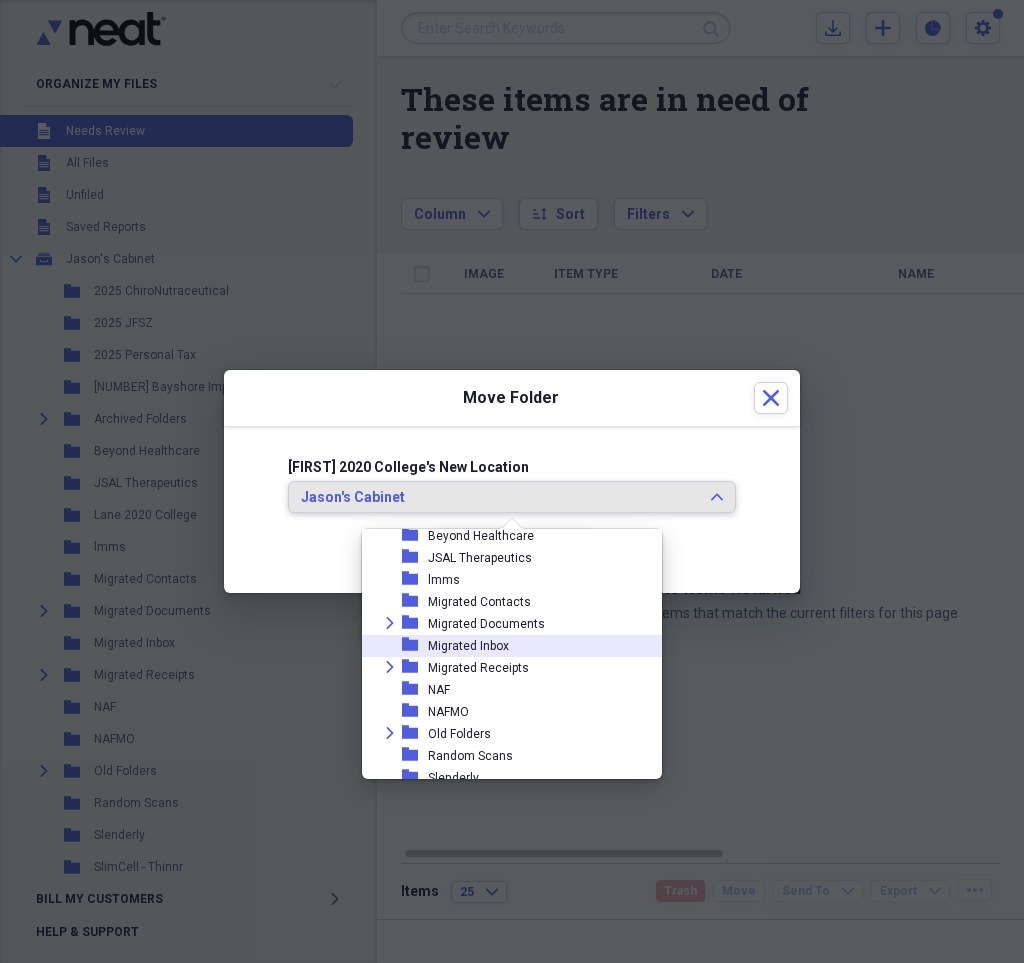 scroll, scrollTop: 154, scrollLeft: 0, axis: vertical 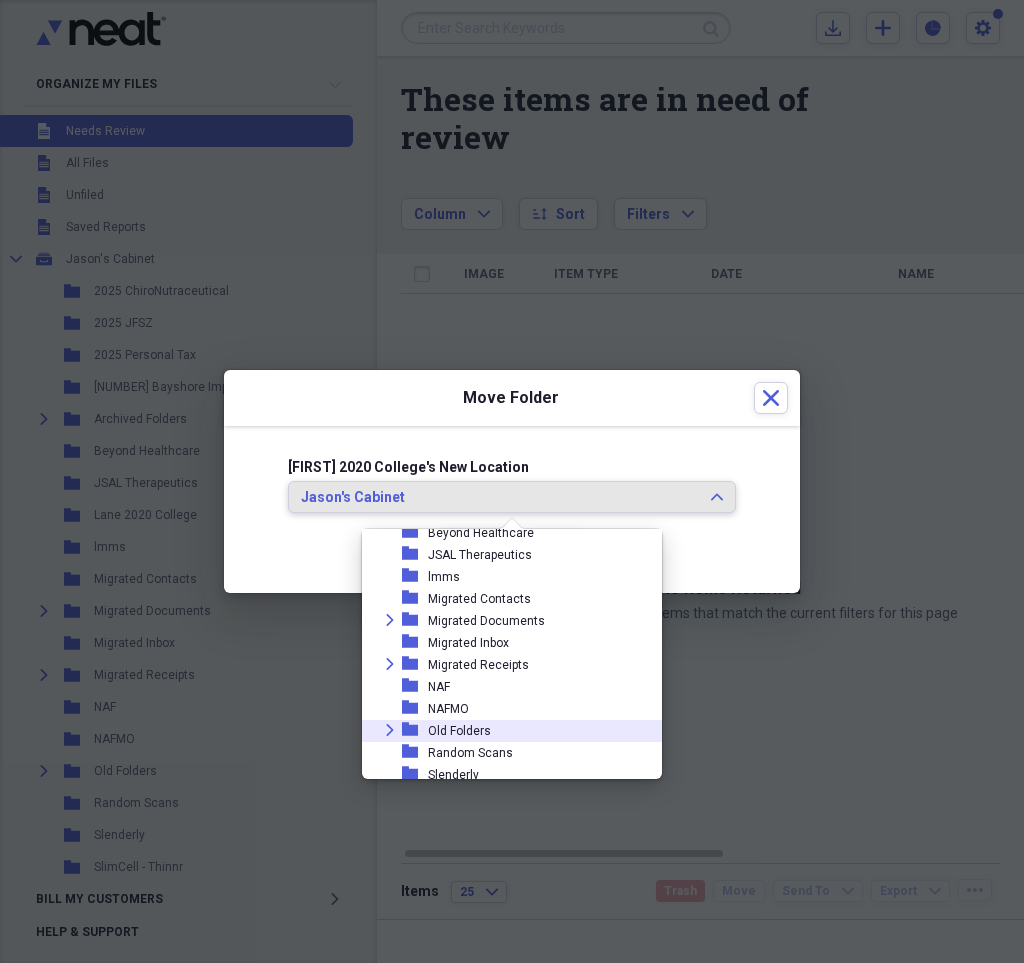 click on "Old Folders" at bounding box center (459, 731) 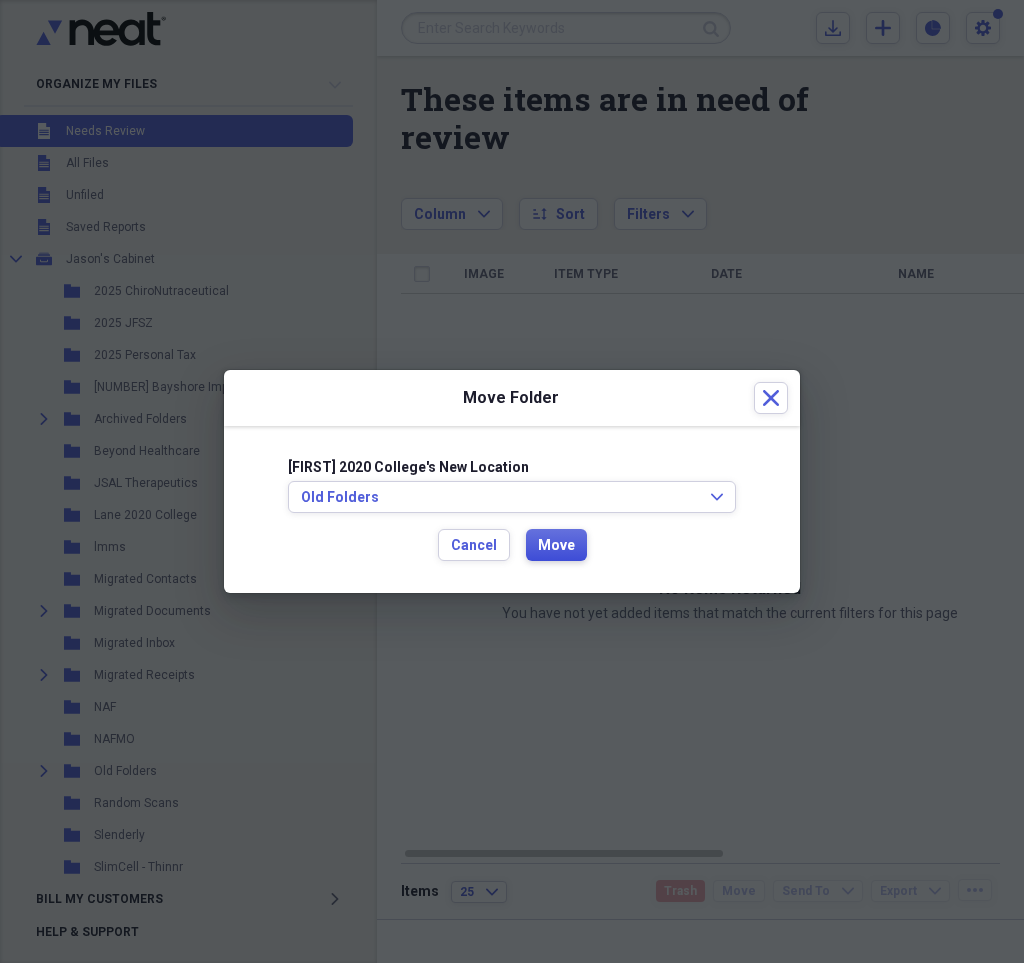 click on "Move" at bounding box center (556, 546) 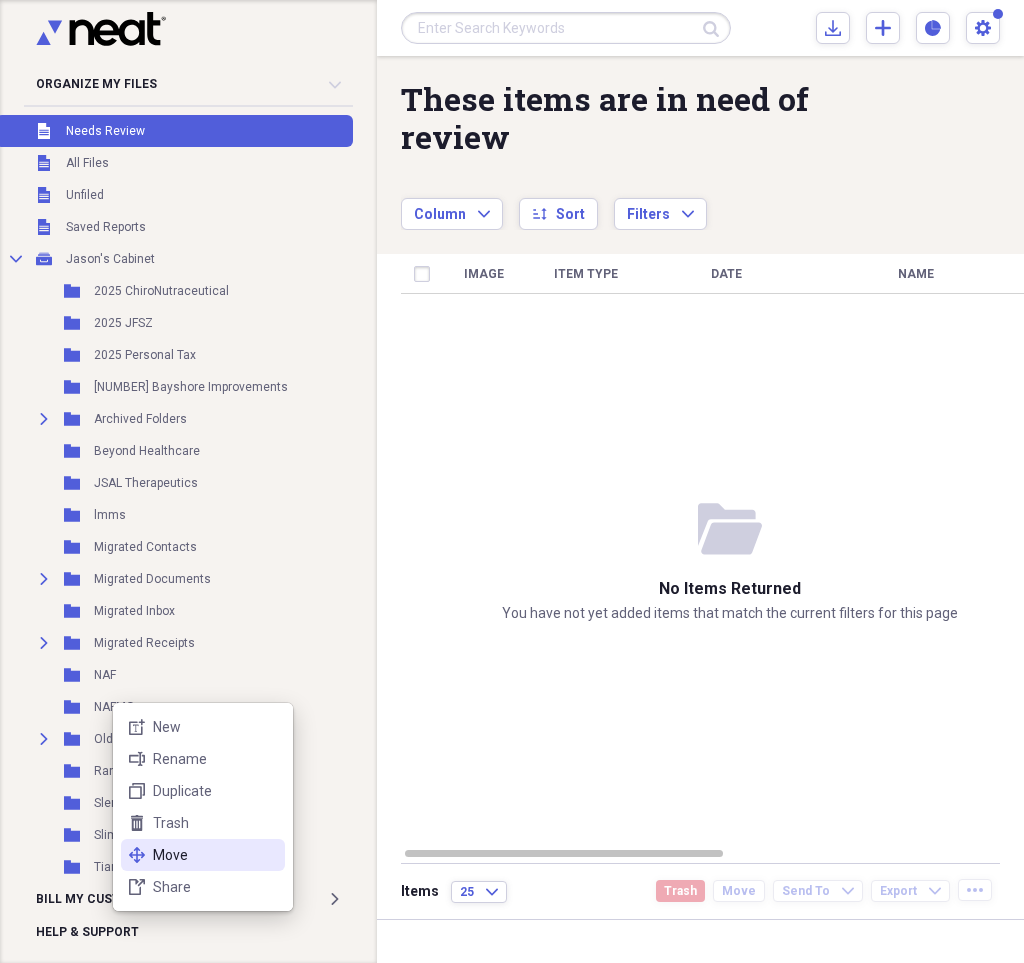 click on "Move" at bounding box center [215, 855] 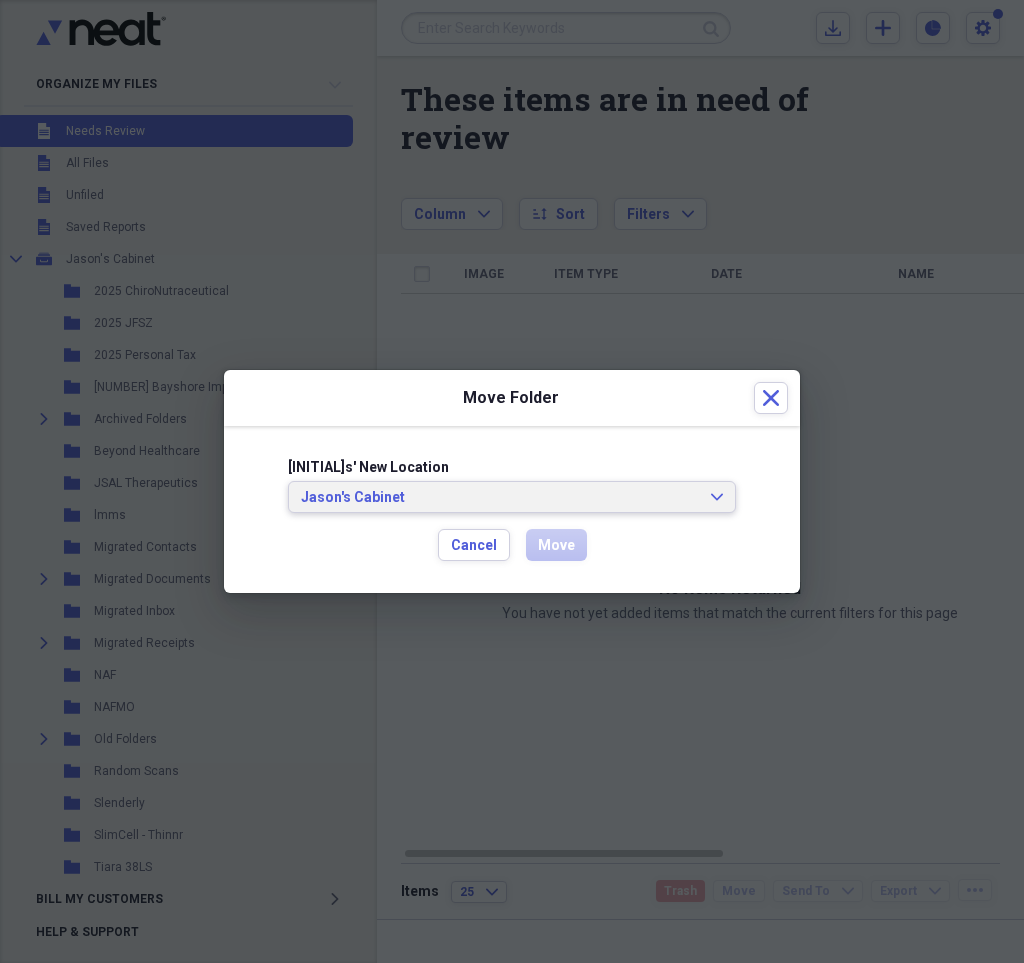 click on "Jason's Cabinet" at bounding box center (500, 498) 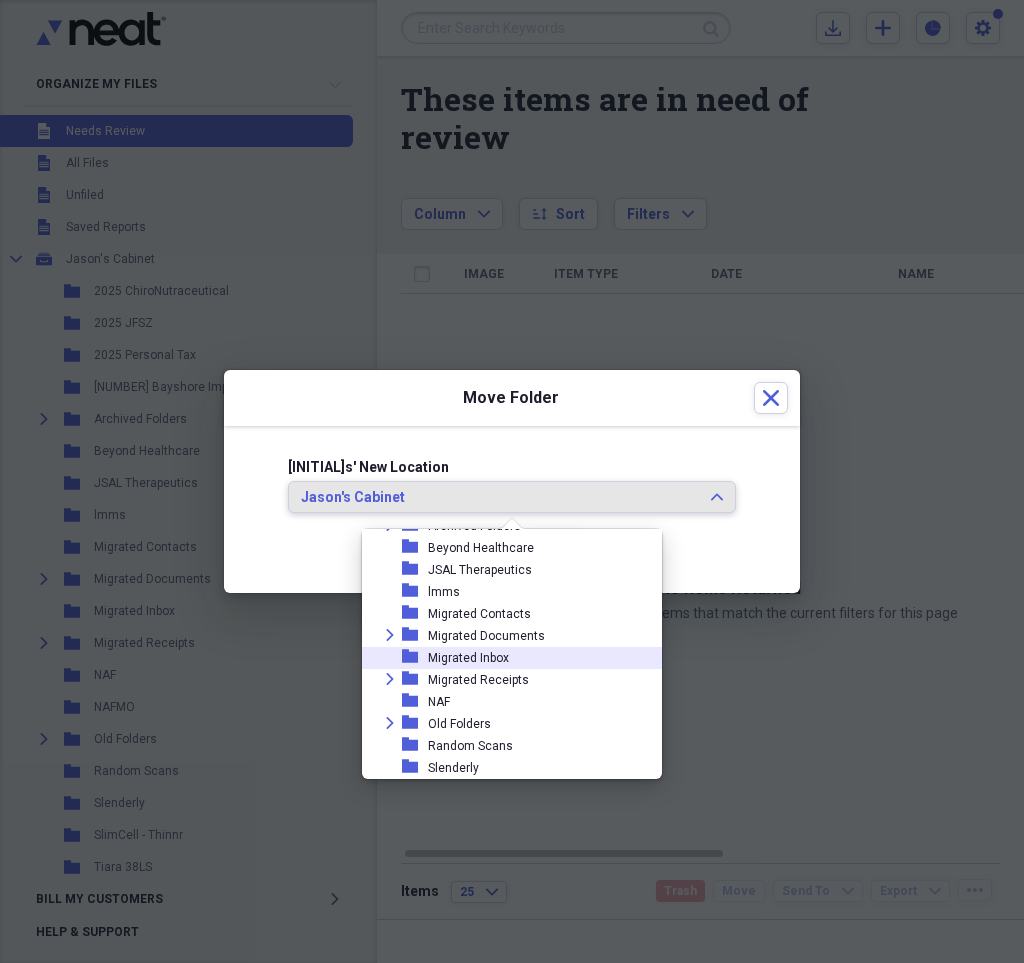 scroll, scrollTop: 145, scrollLeft: 0, axis: vertical 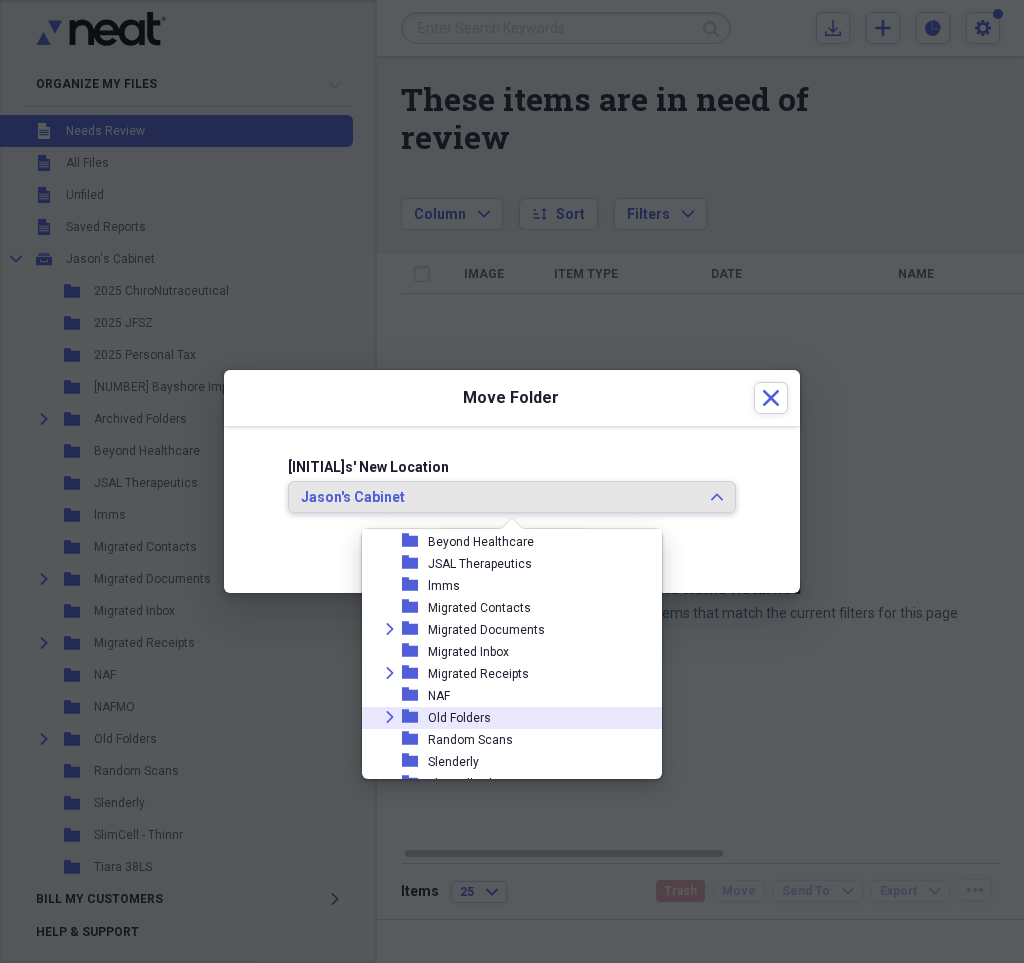 click on "Old Folders" at bounding box center [459, 718] 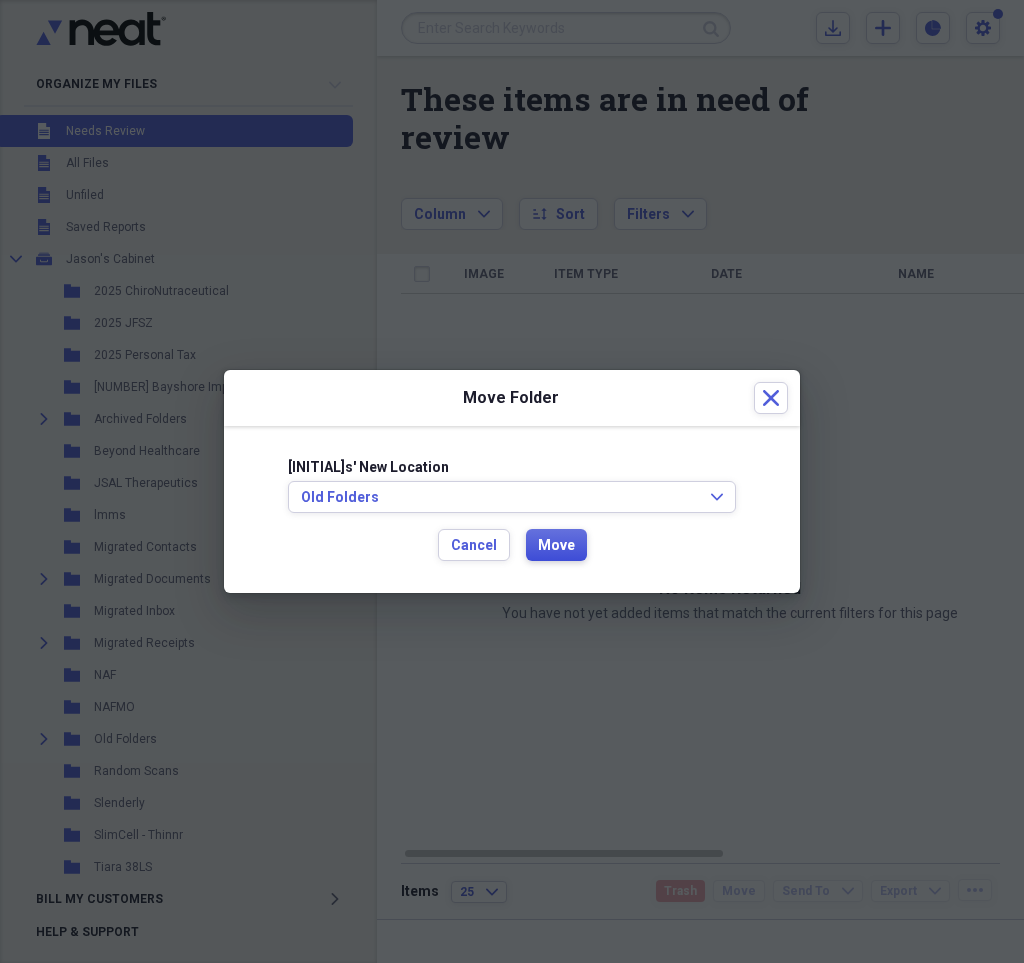 click on "Move" at bounding box center (556, 546) 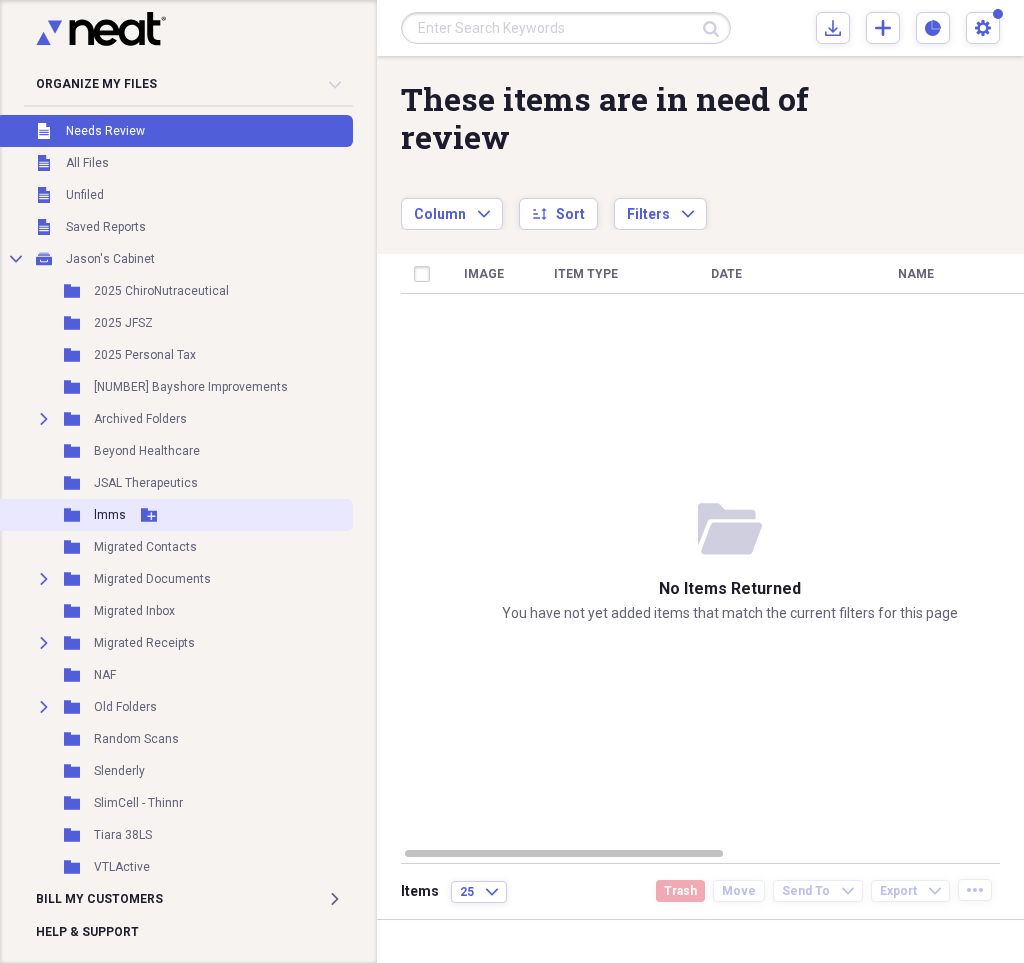 click on "lmms" at bounding box center [110, 515] 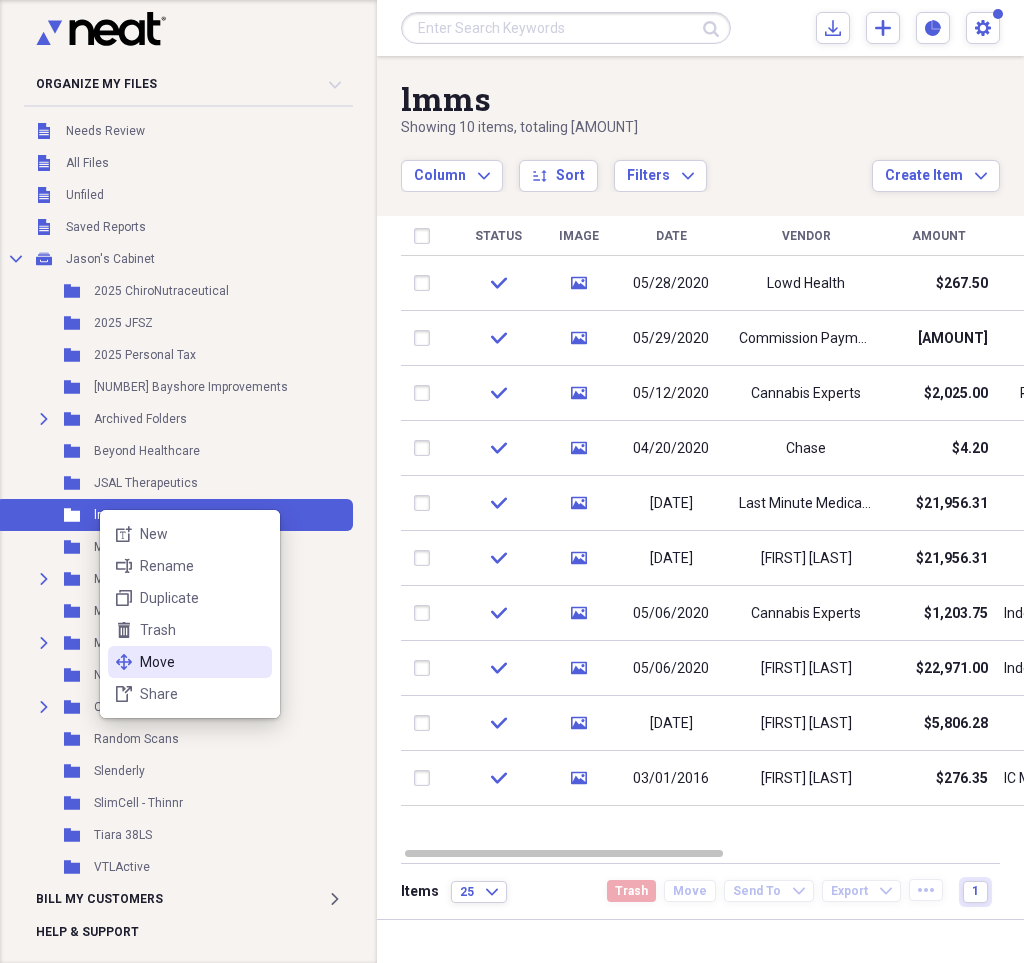 click on "Move" at bounding box center (202, 662) 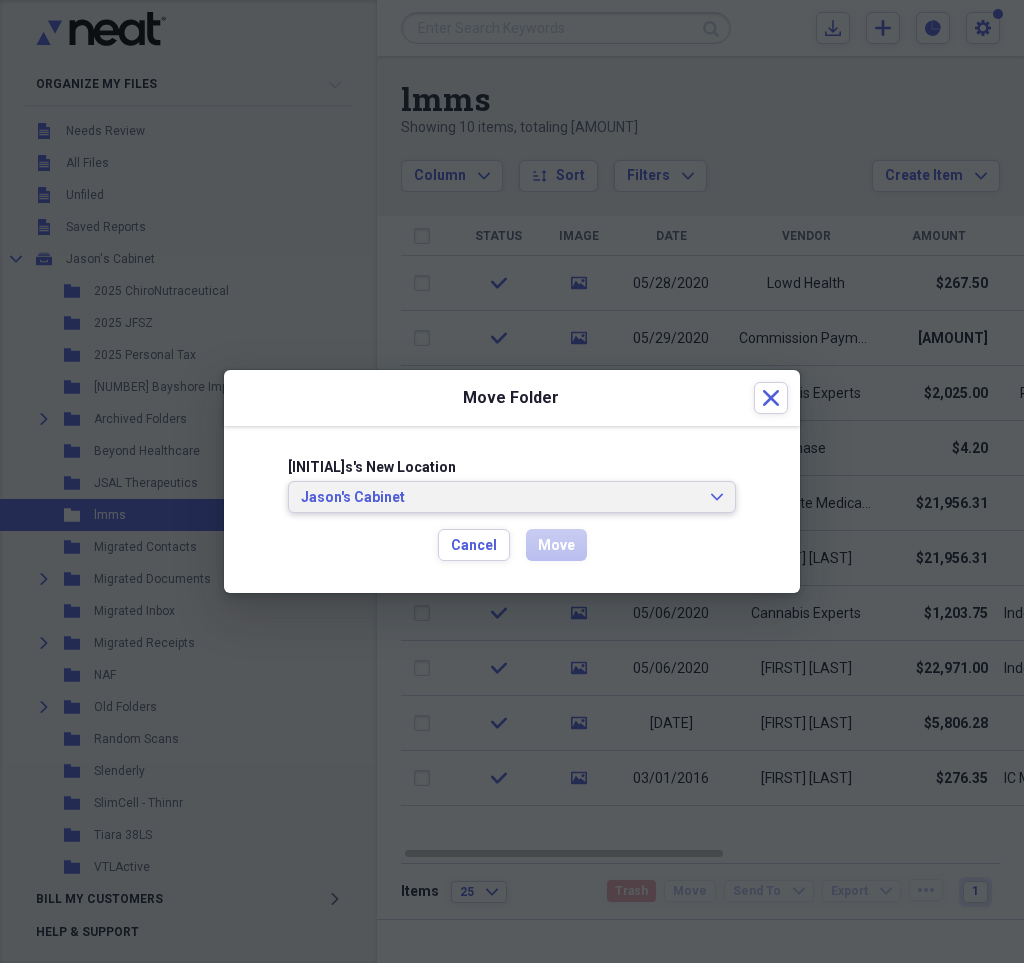click on "Jason's Cabinet" at bounding box center [500, 498] 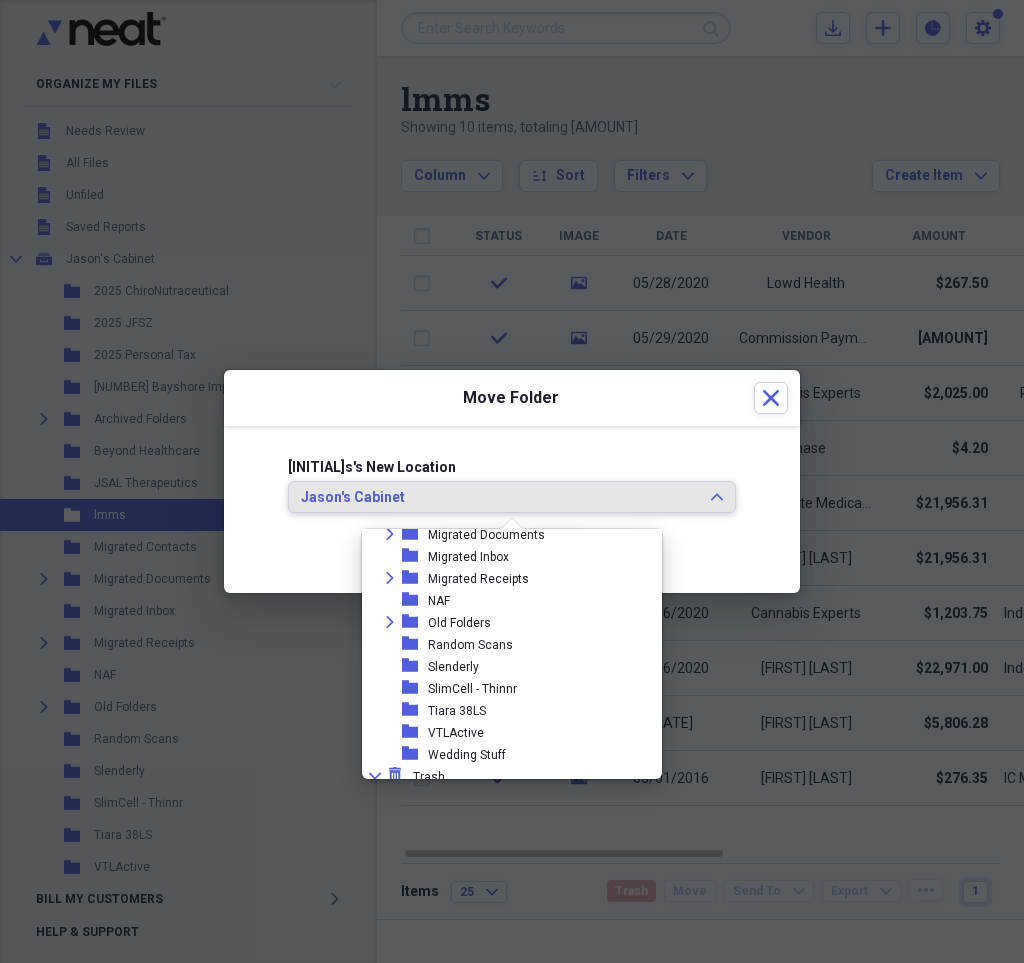 scroll, scrollTop: 219, scrollLeft: 0, axis: vertical 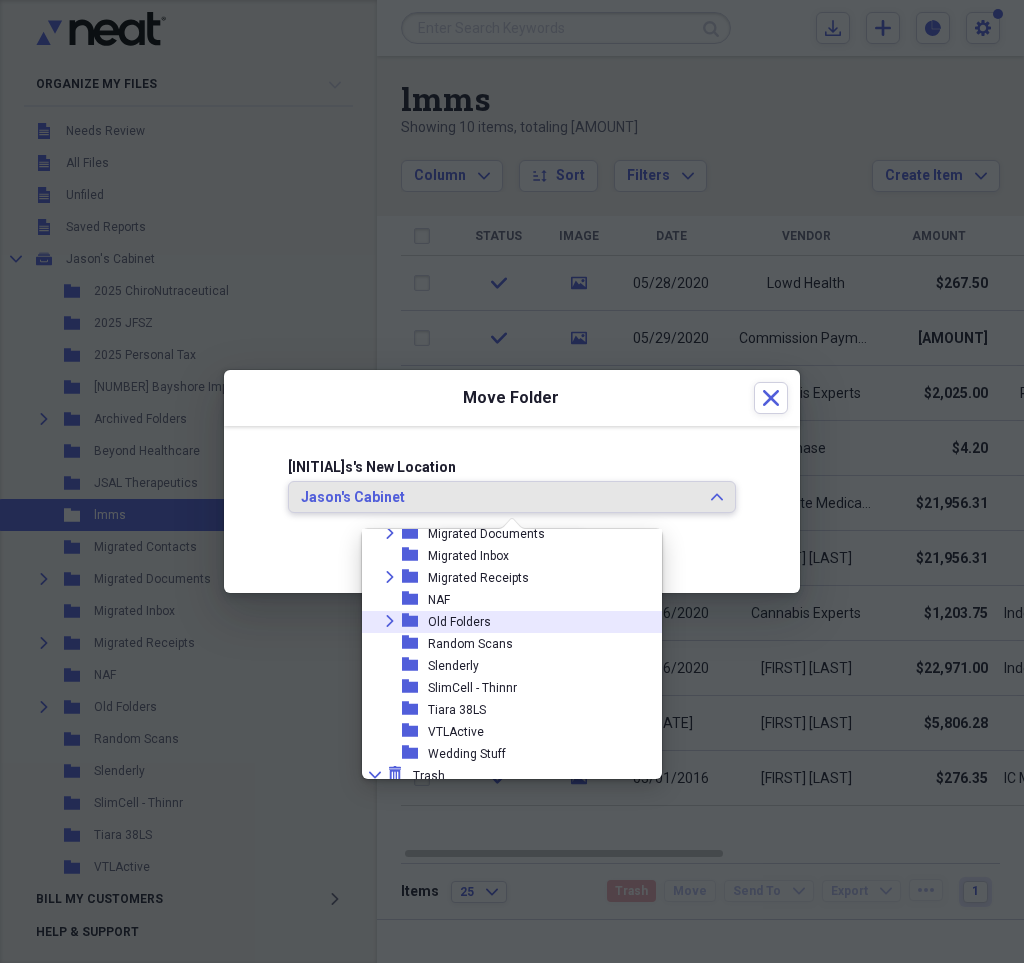 click on "Old Folders" at bounding box center (459, 622) 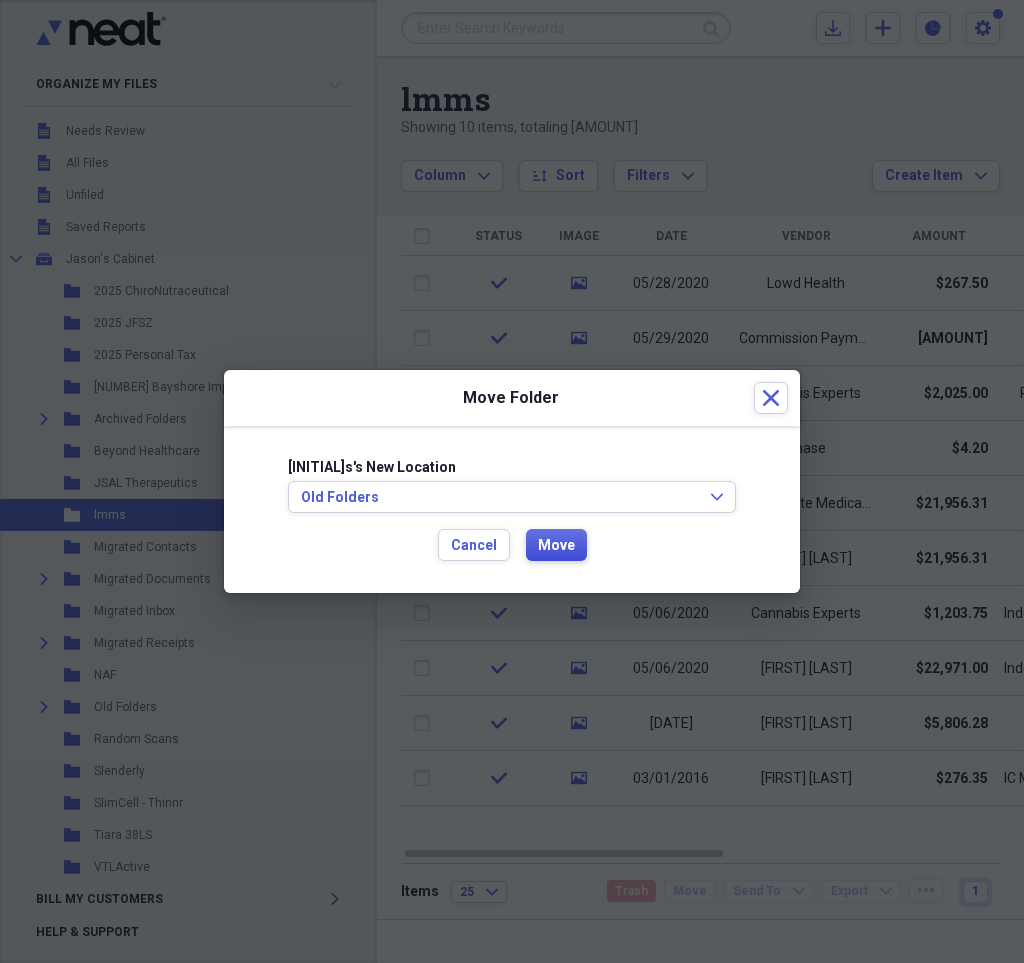 click on "Move" at bounding box center (556, 546) 